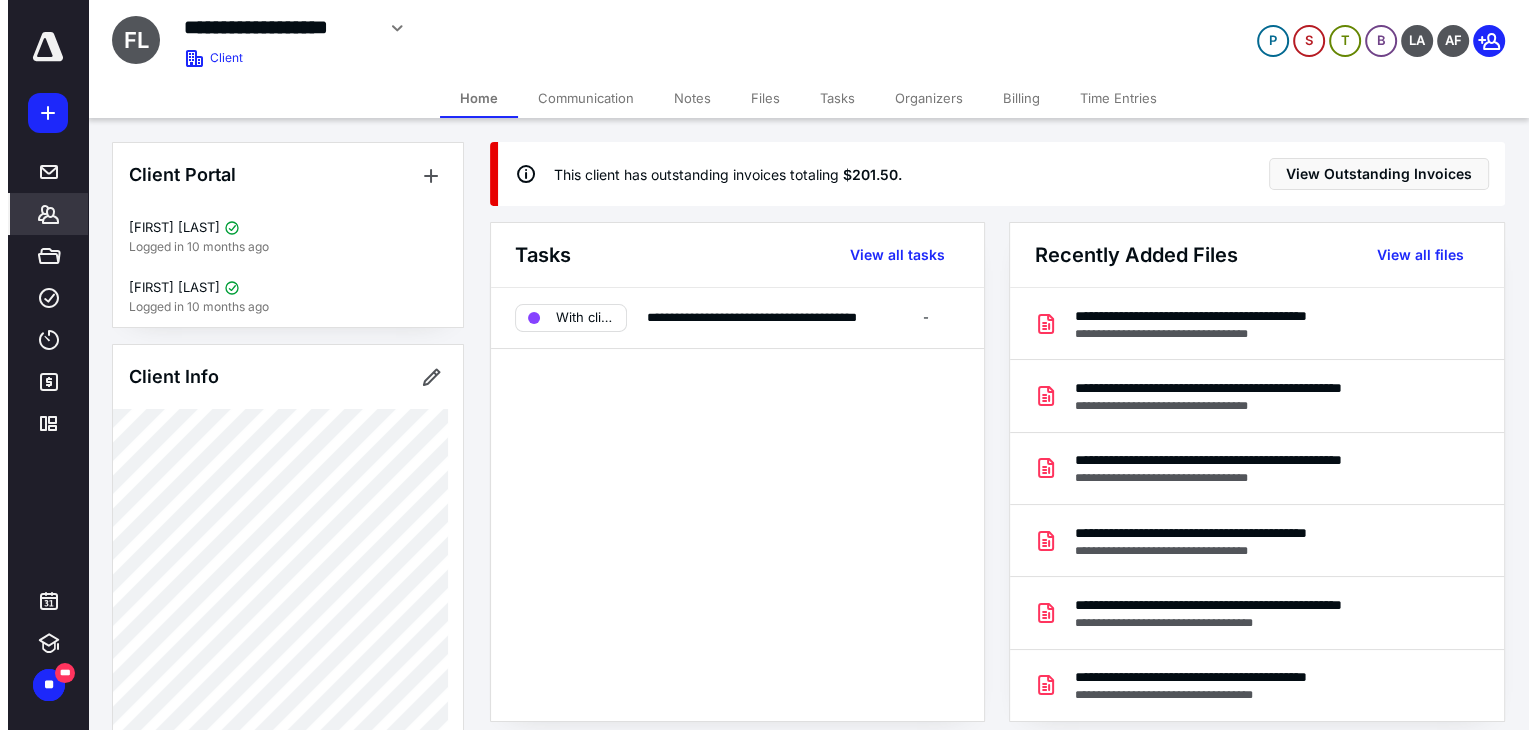 scroll, scrollTop: 0, scrollLeft: 0, axis: both 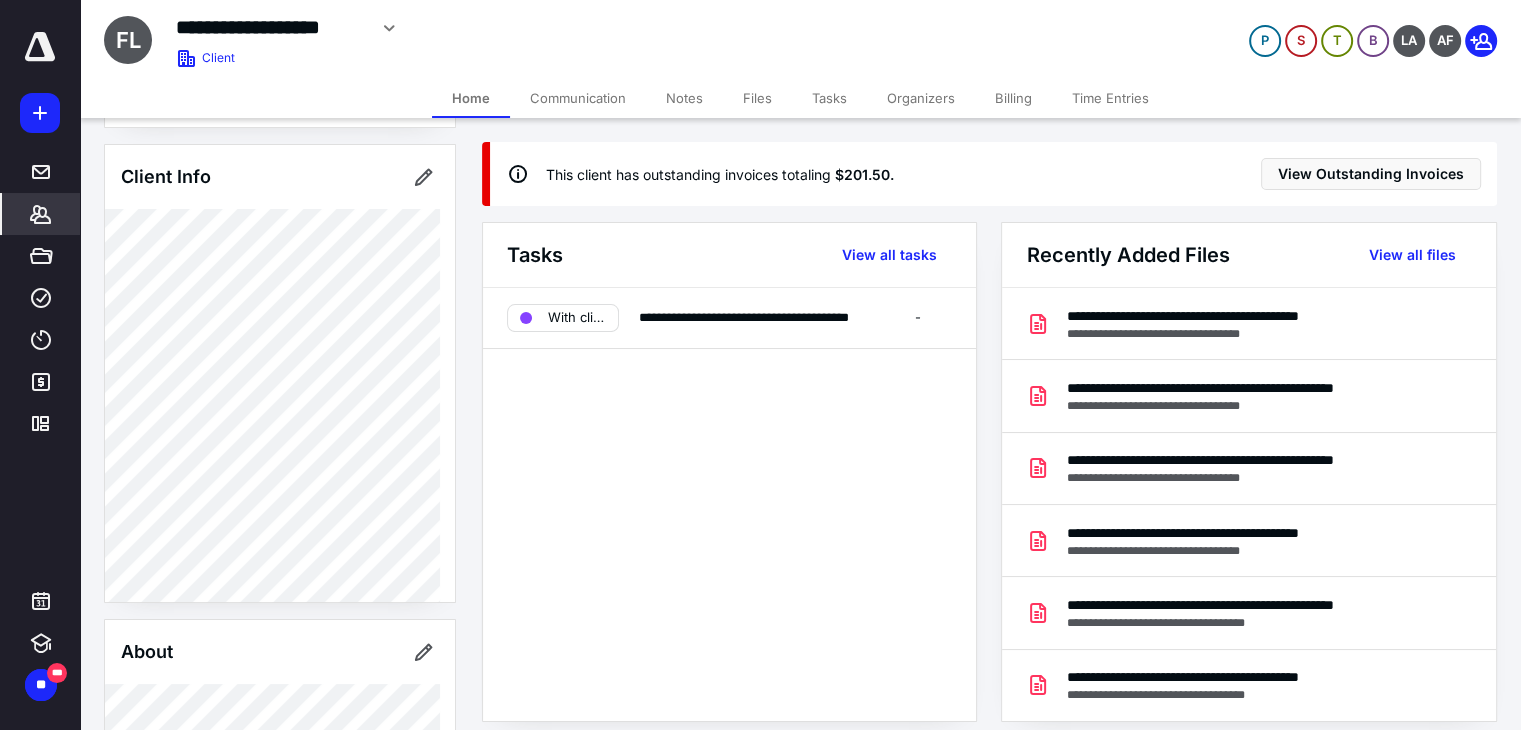 click on "Files" at bounding box center (757, 98) 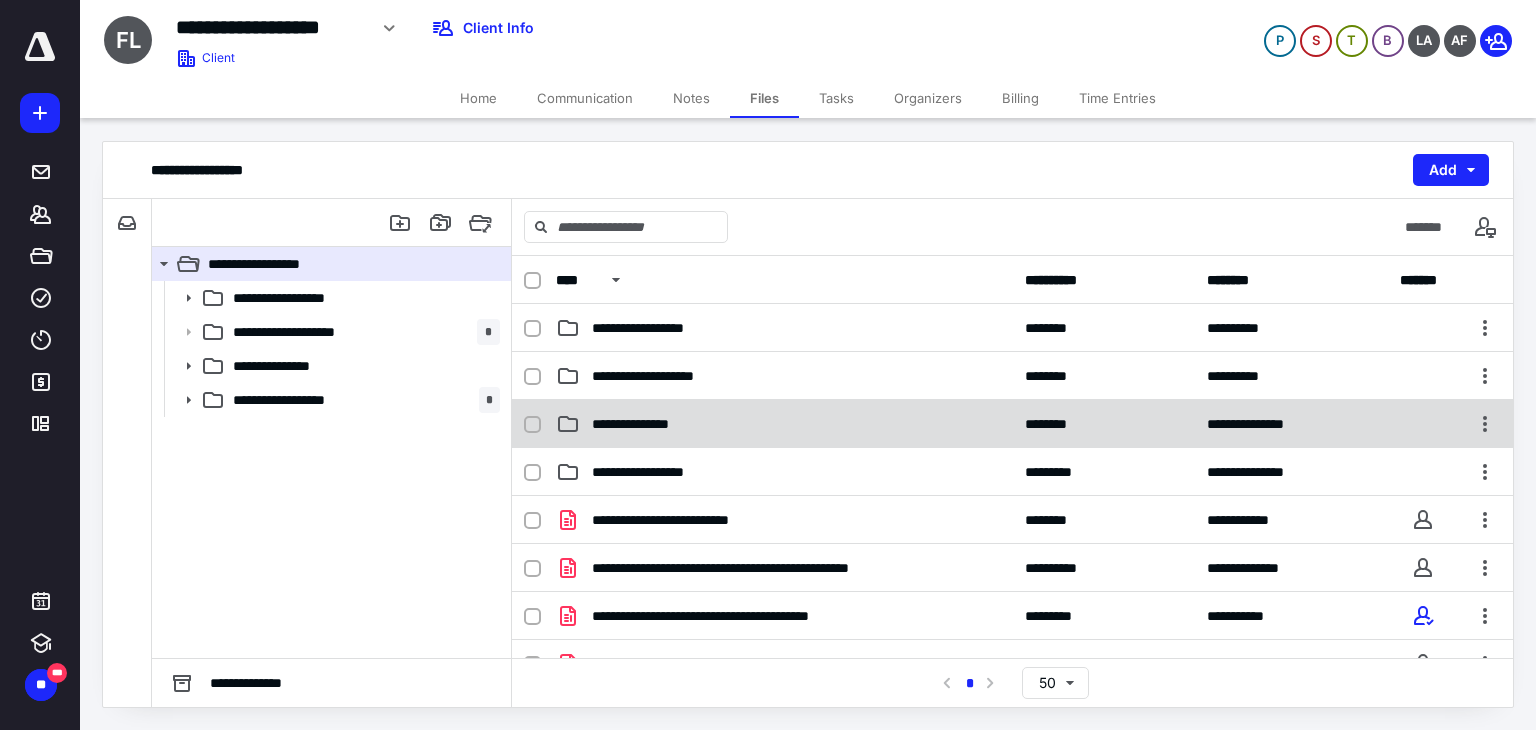 click on "**********" at bounding box center (643, 424) 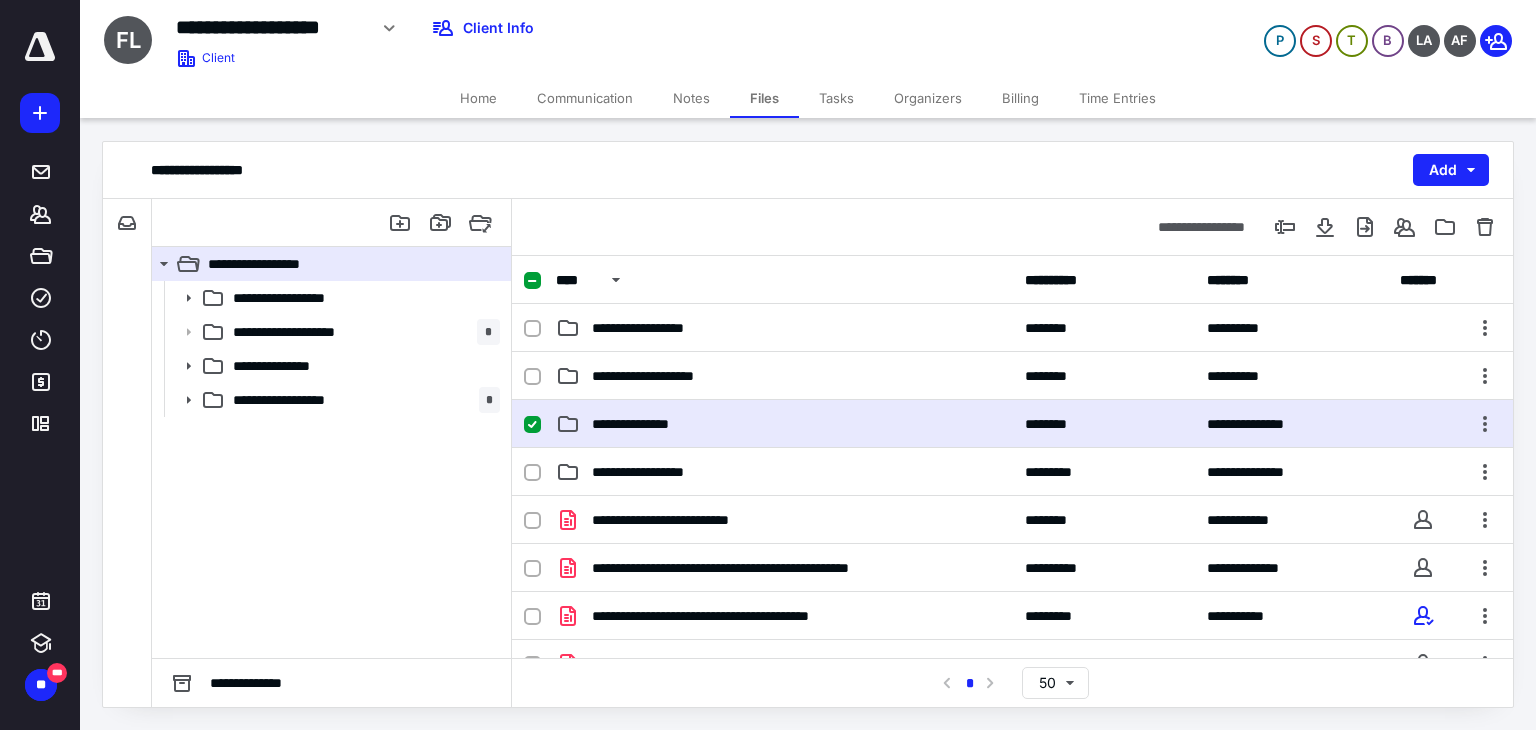 click on "**********" at bounding box center (643, 424) 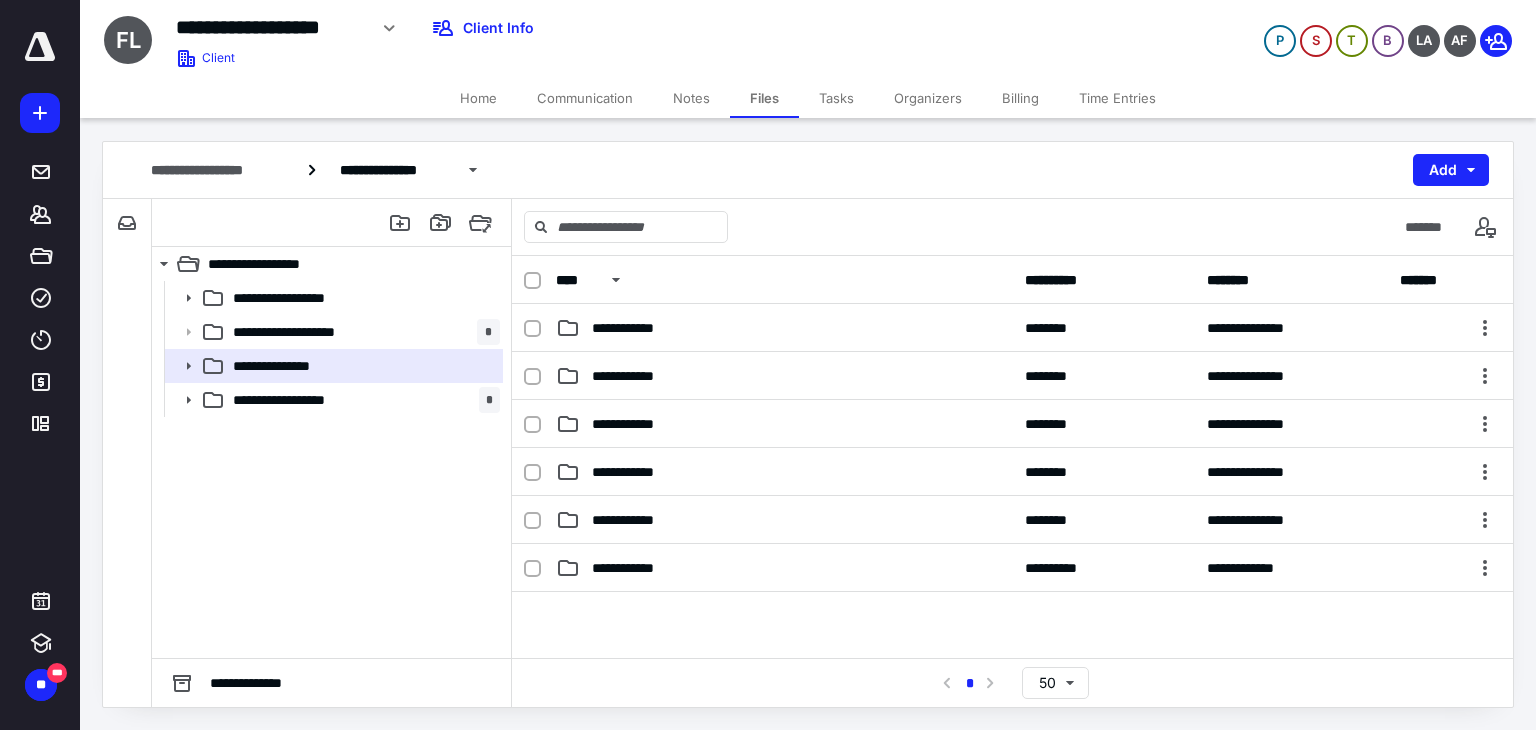 click on "Notes" at bounding box center [691, 98] 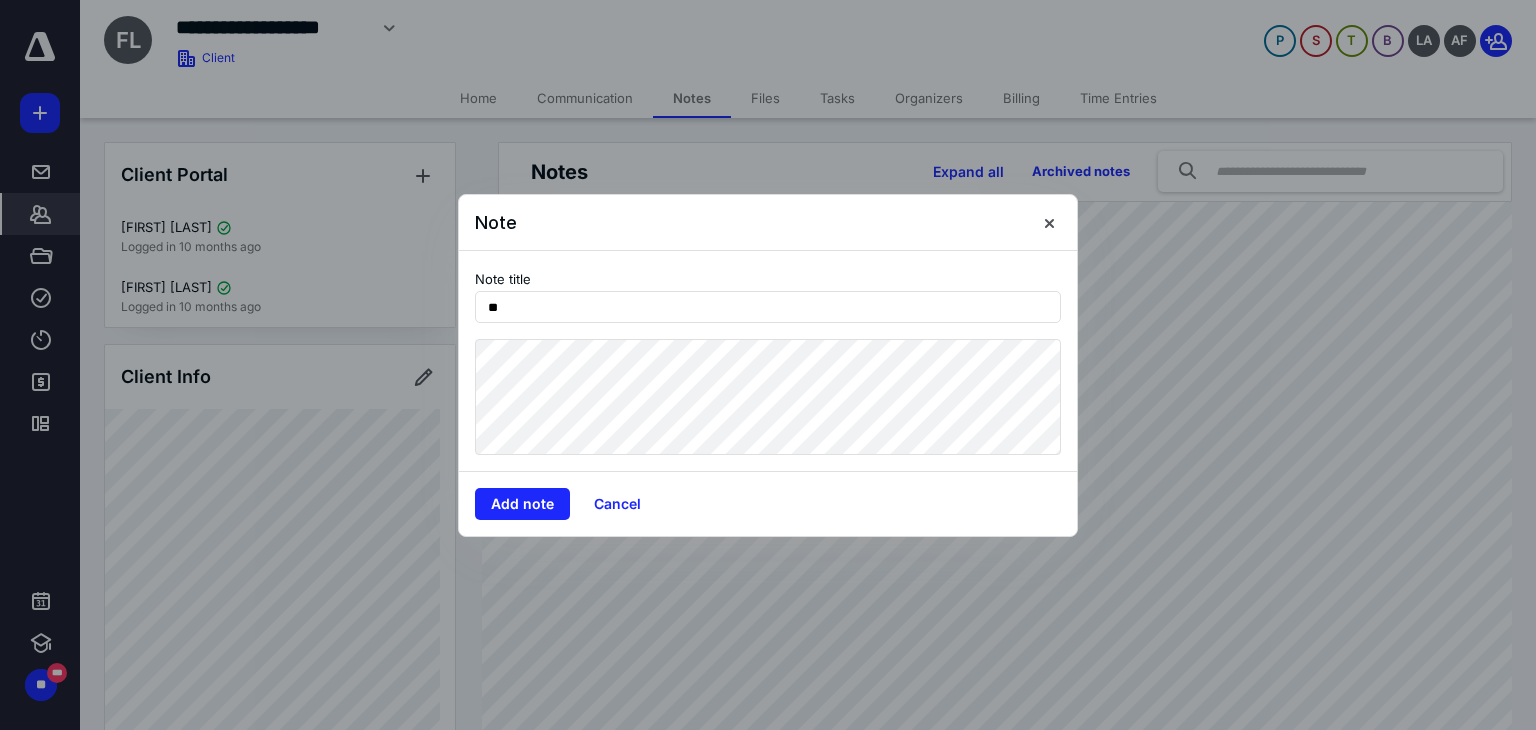 type on "*" 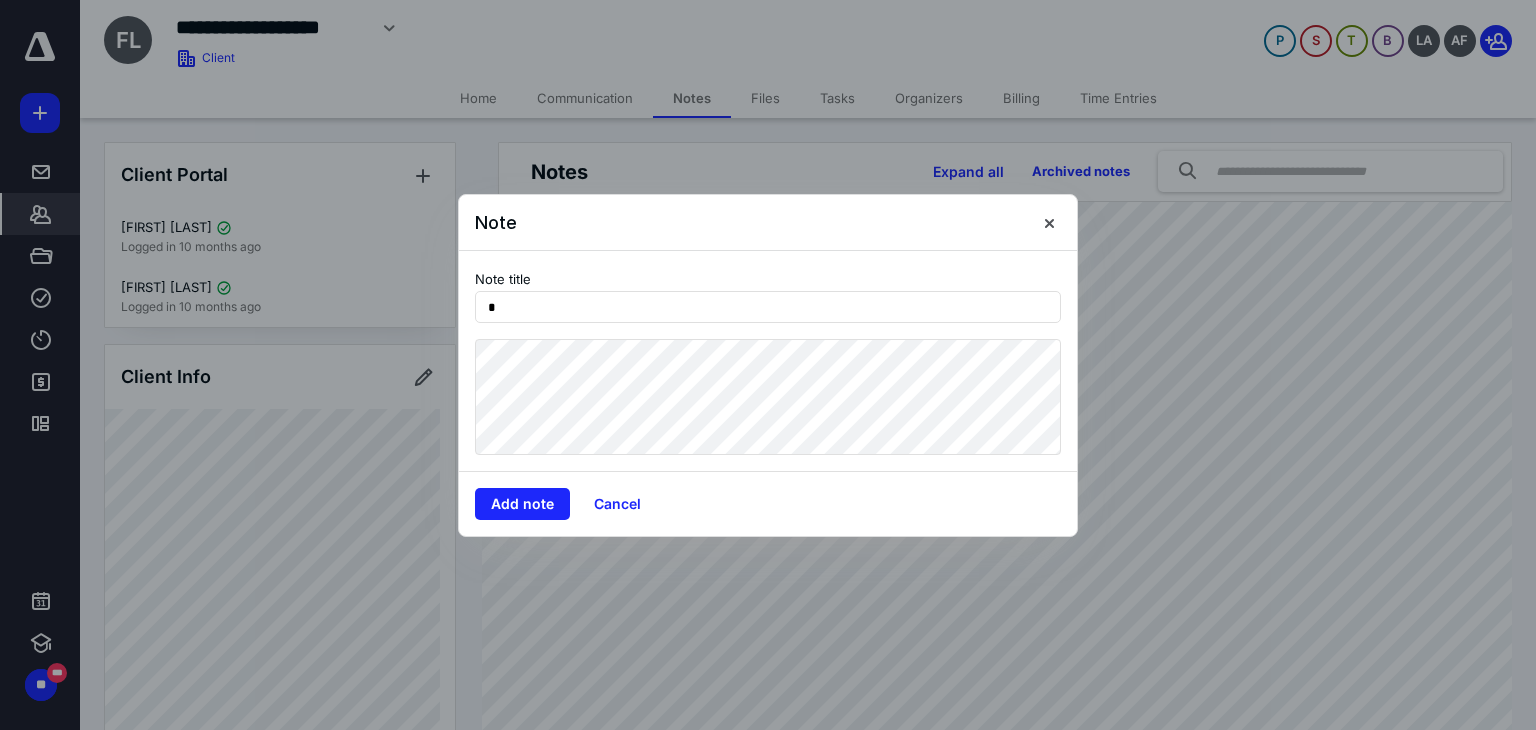 type 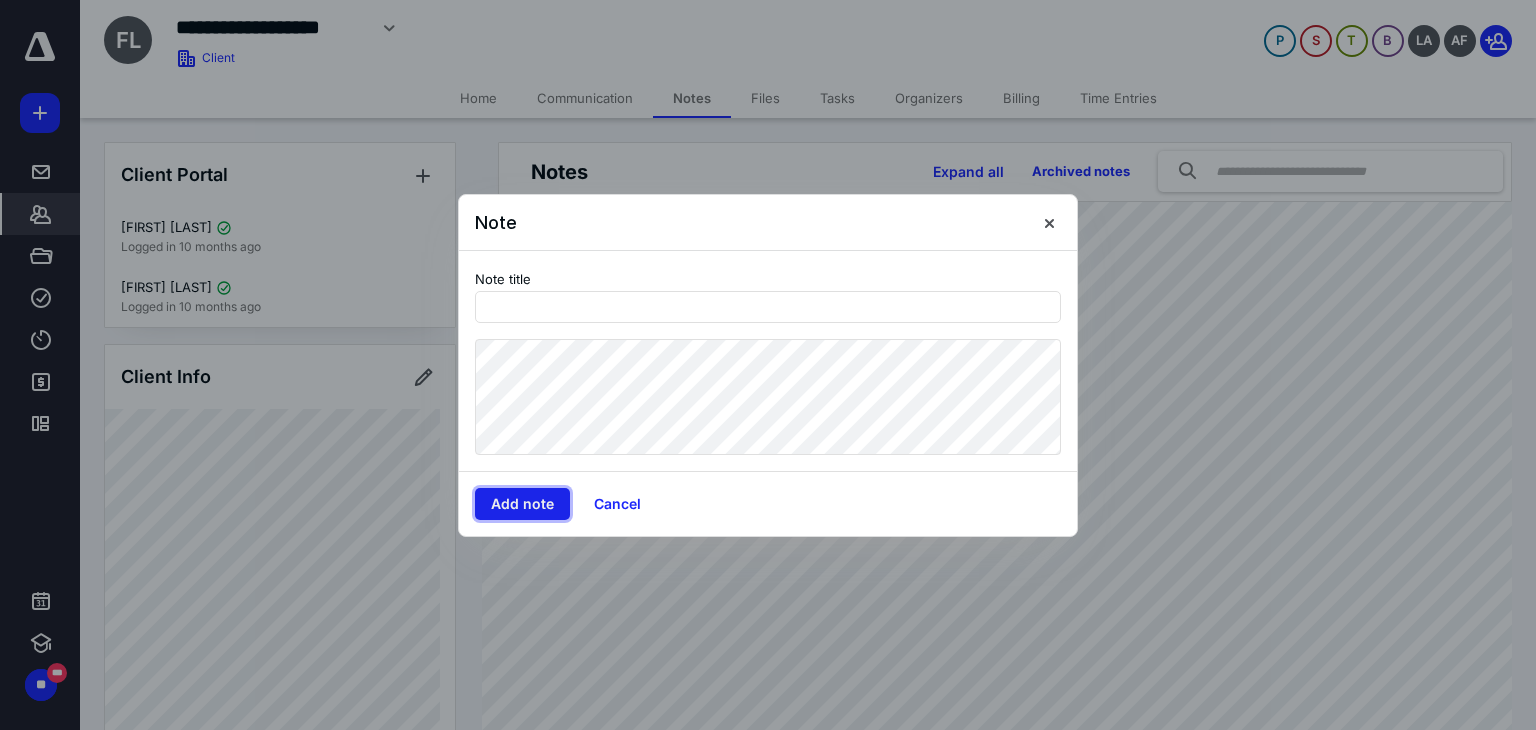click on "Add note" at bounding box center [522, 504] 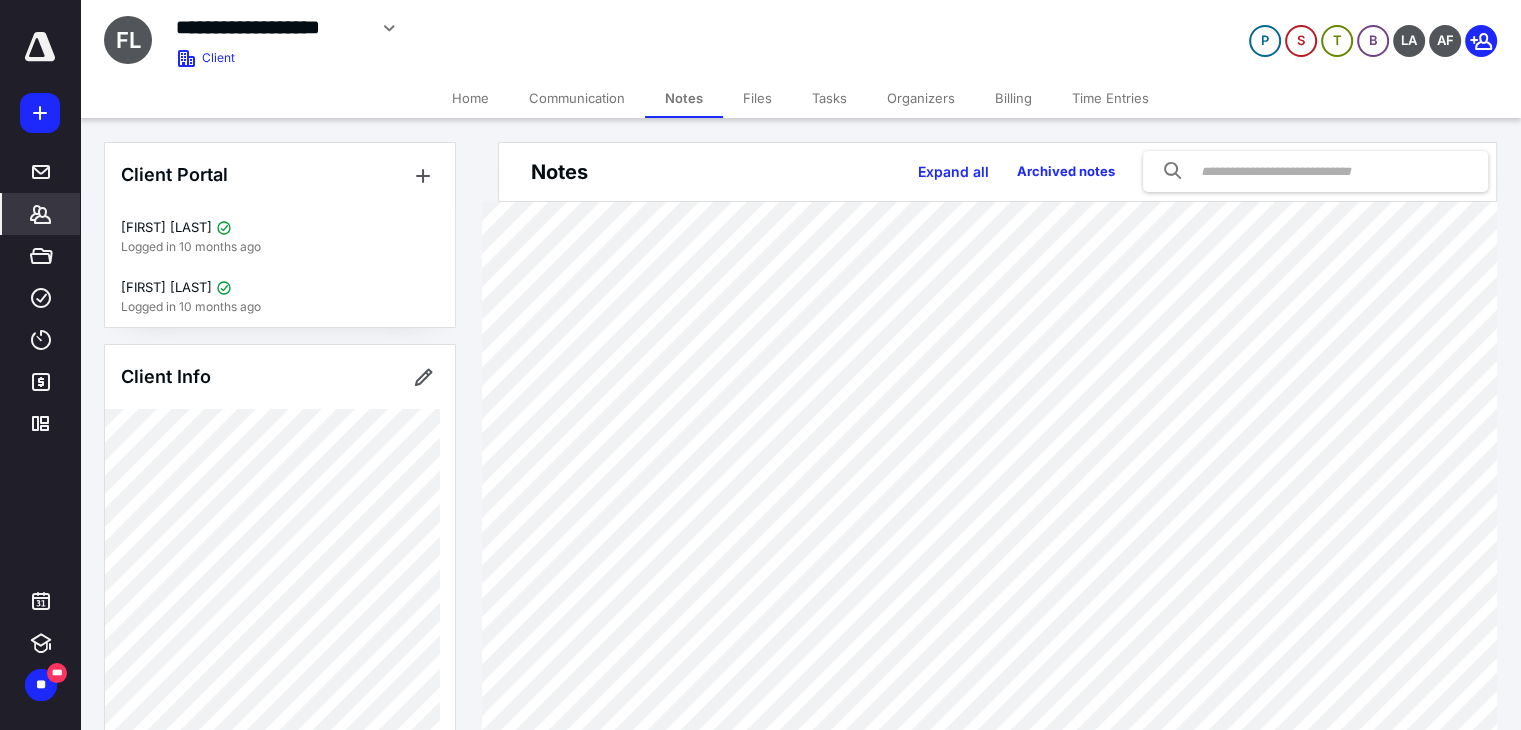 click on "Files" at bounding box center [757, 98] 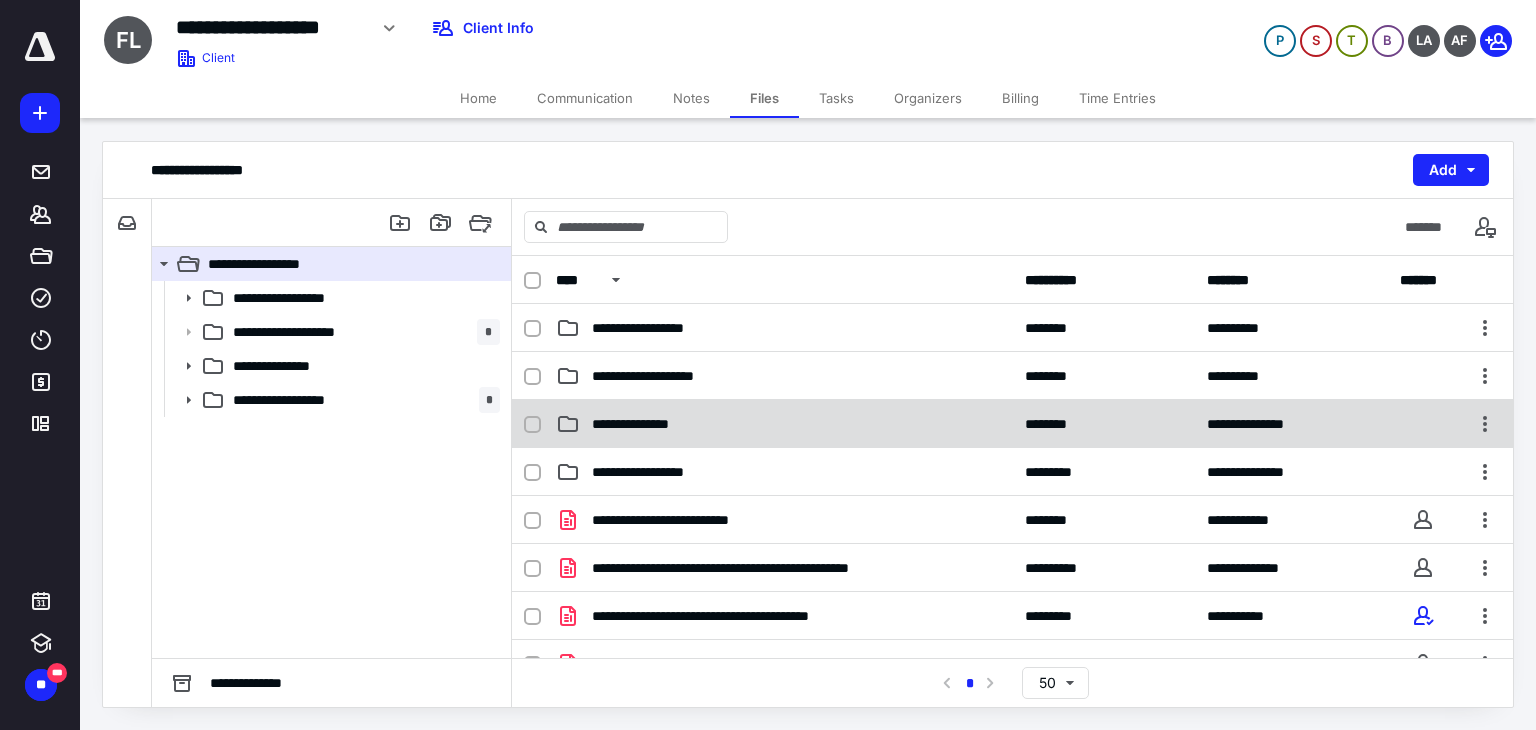 click on "**********" at bounding box center [1012, 424] 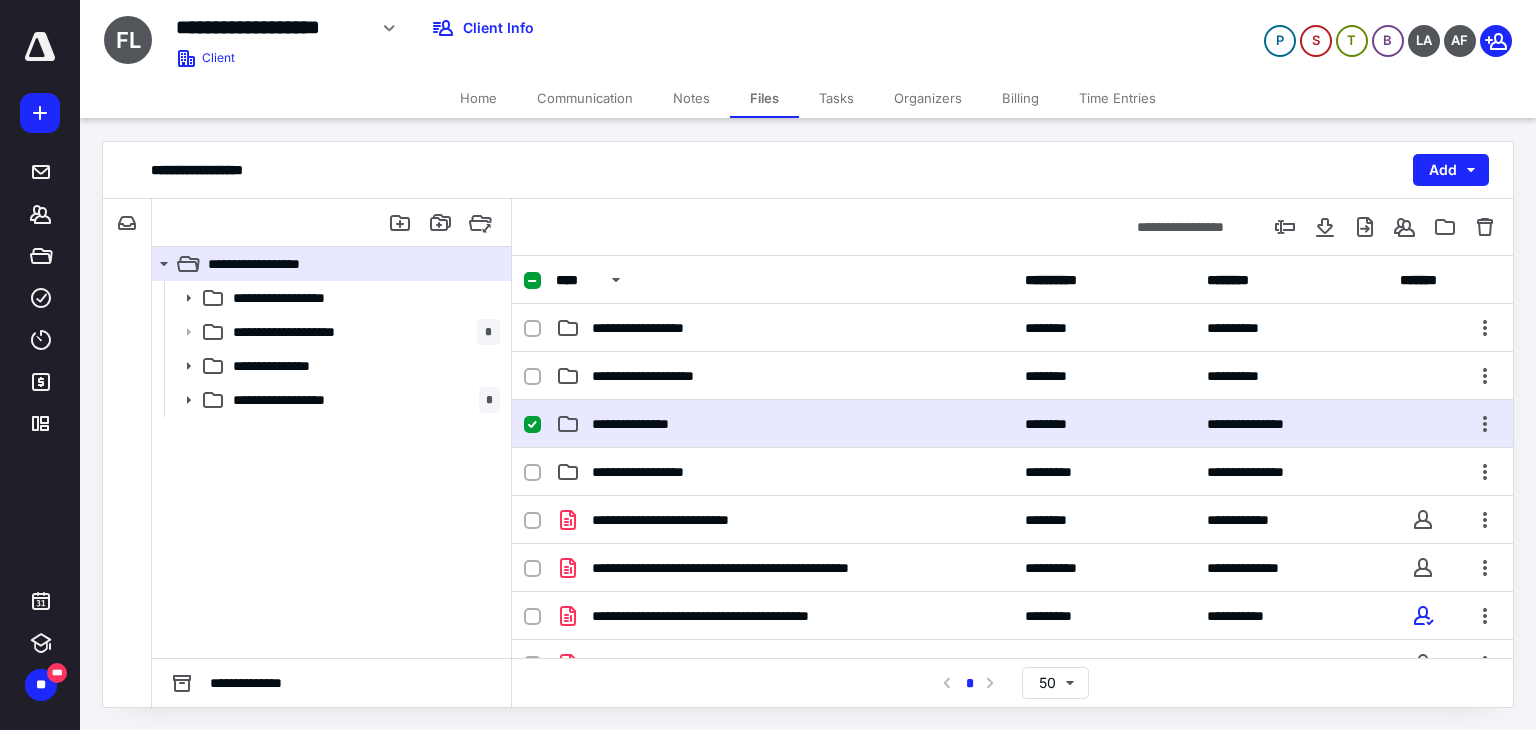click on "**********" at bounding box center [1012, 424] 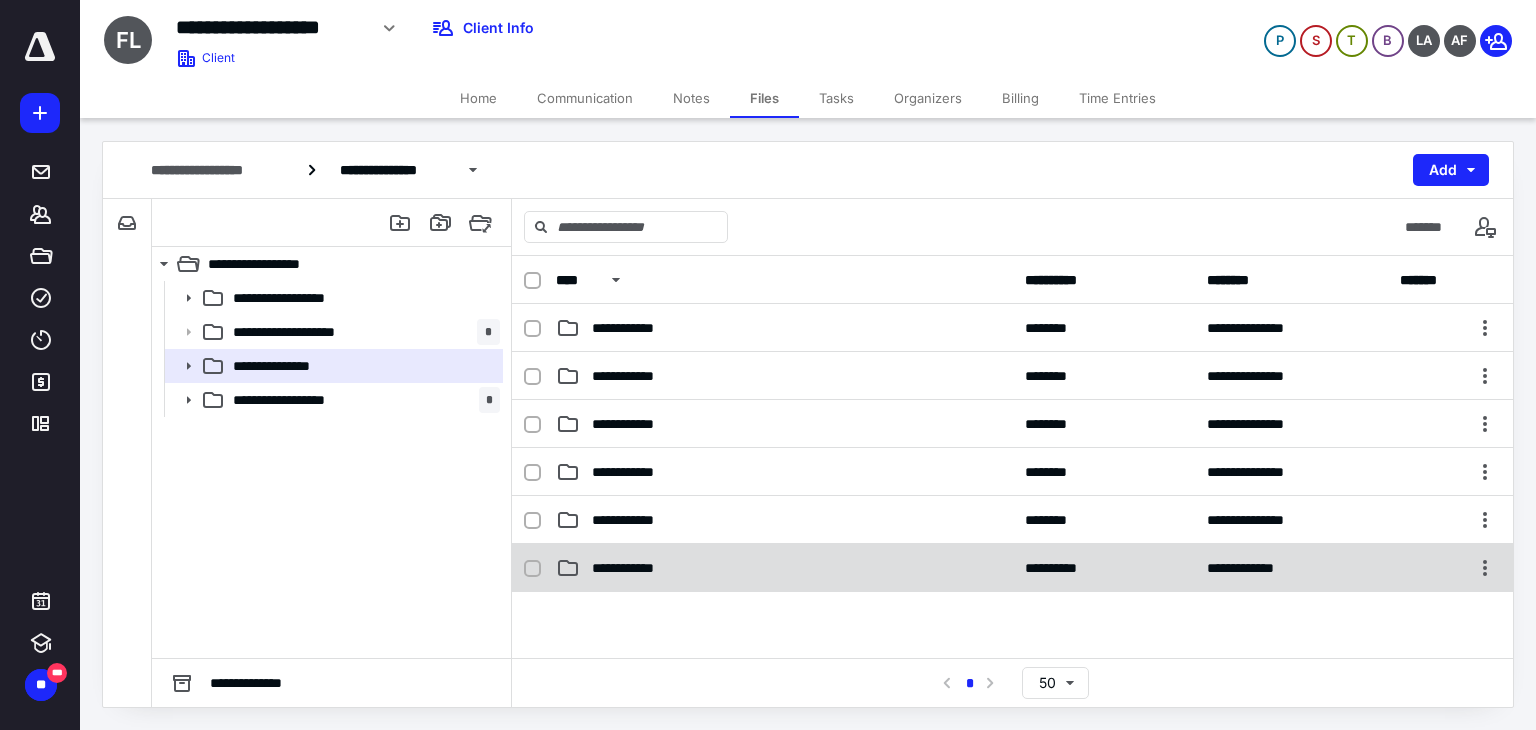 click on "**********" at bounding box center [633, 568] 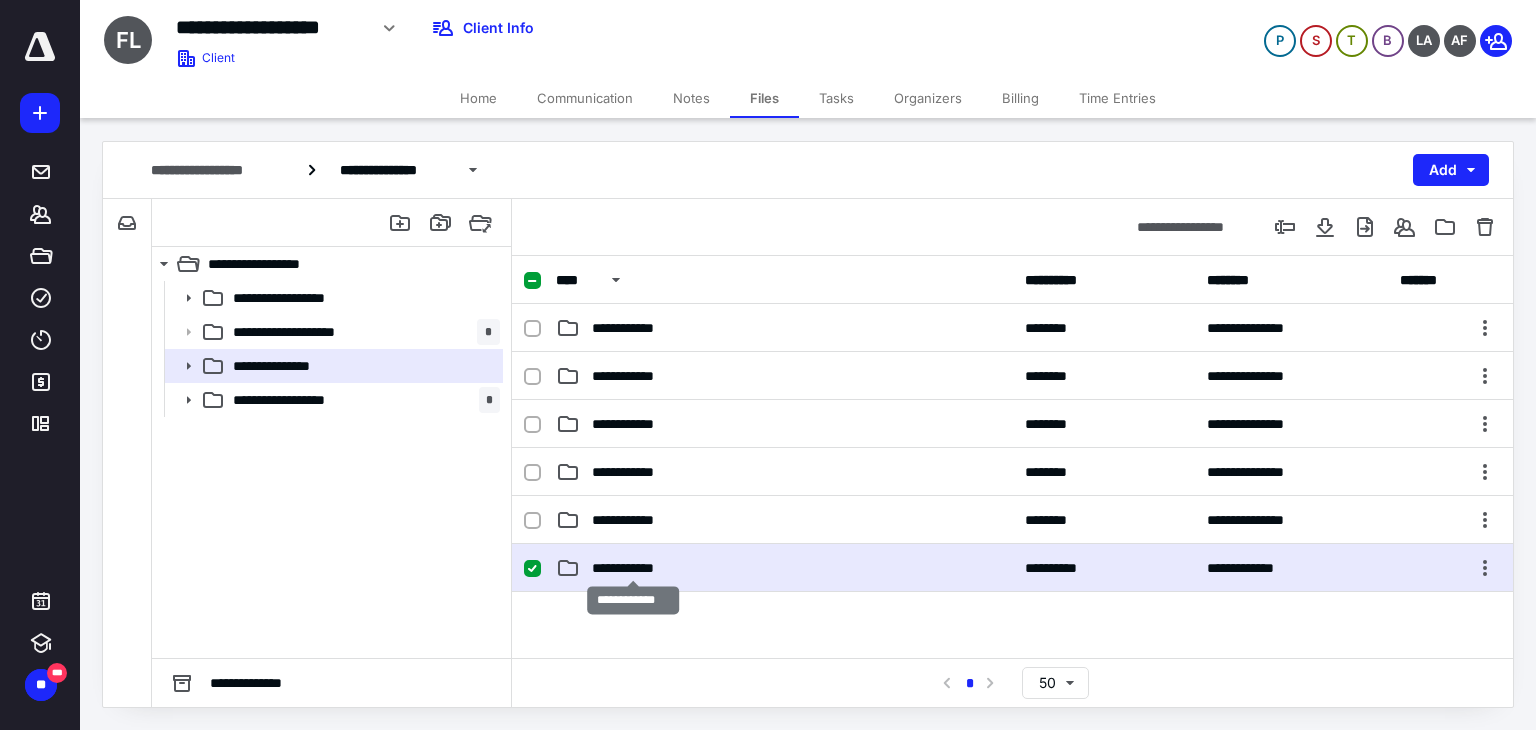 click on "**********" at bounding box center [633, 568] 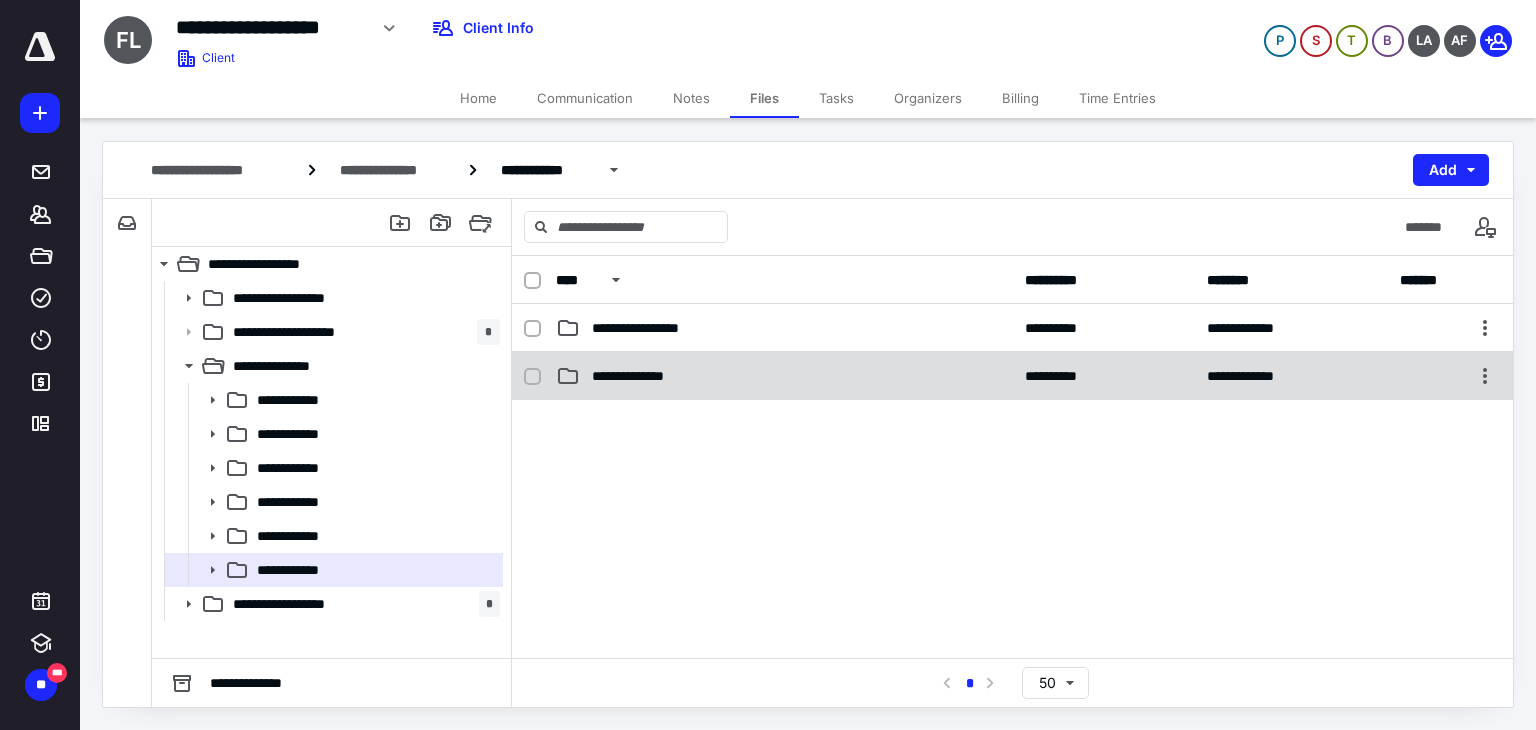 click on "**********" at bounding box center [640, 376] 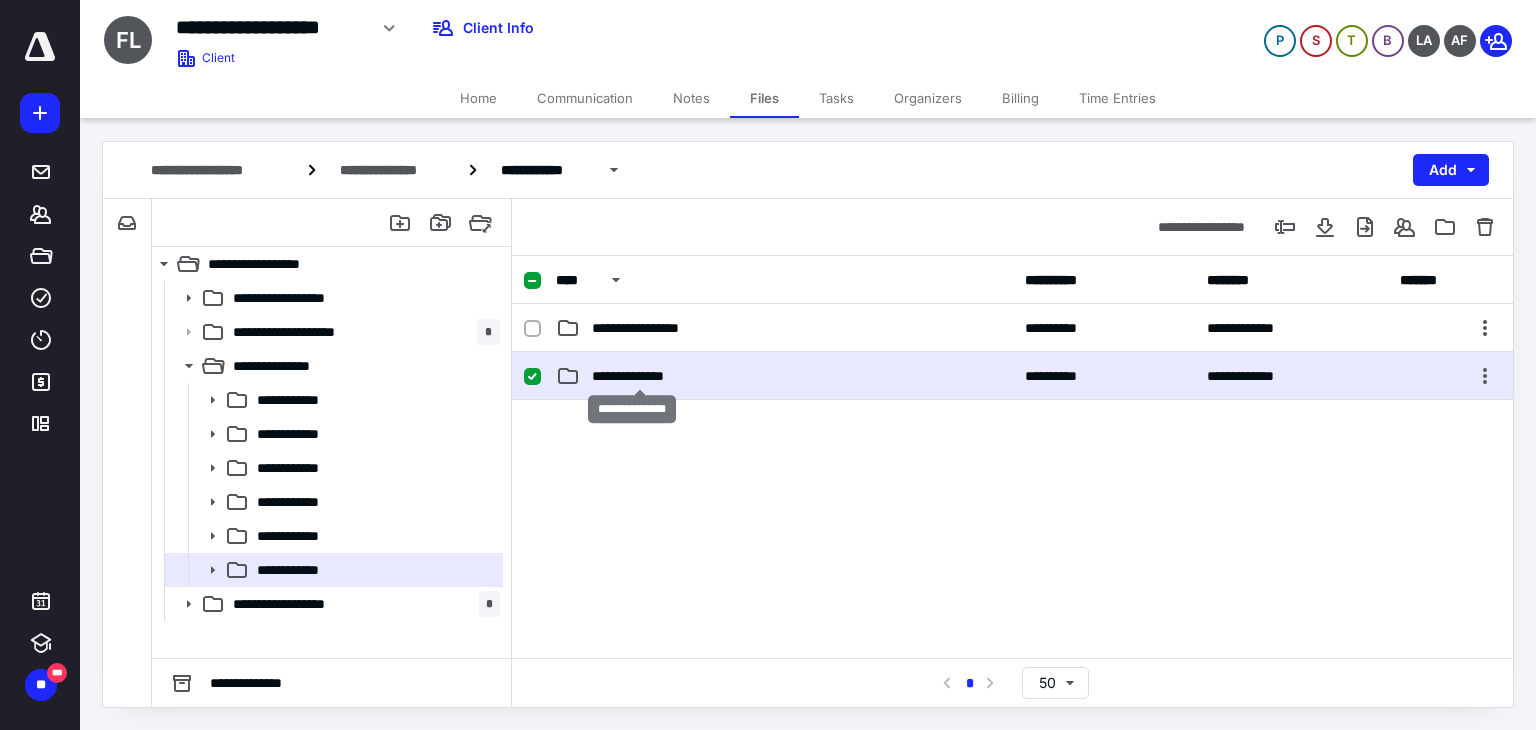 checkbox on "true" 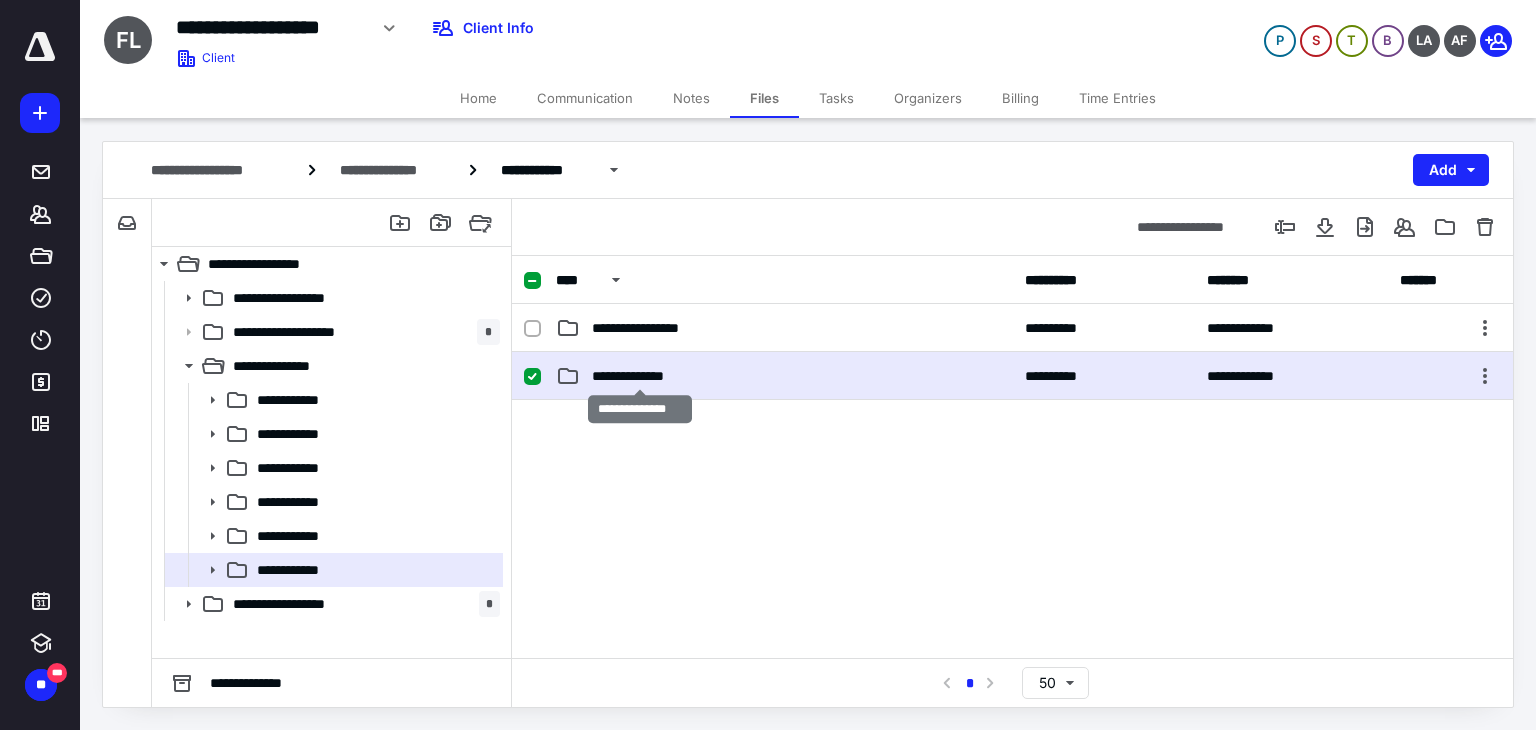 click on "**********" at bounding box center [640, 376] 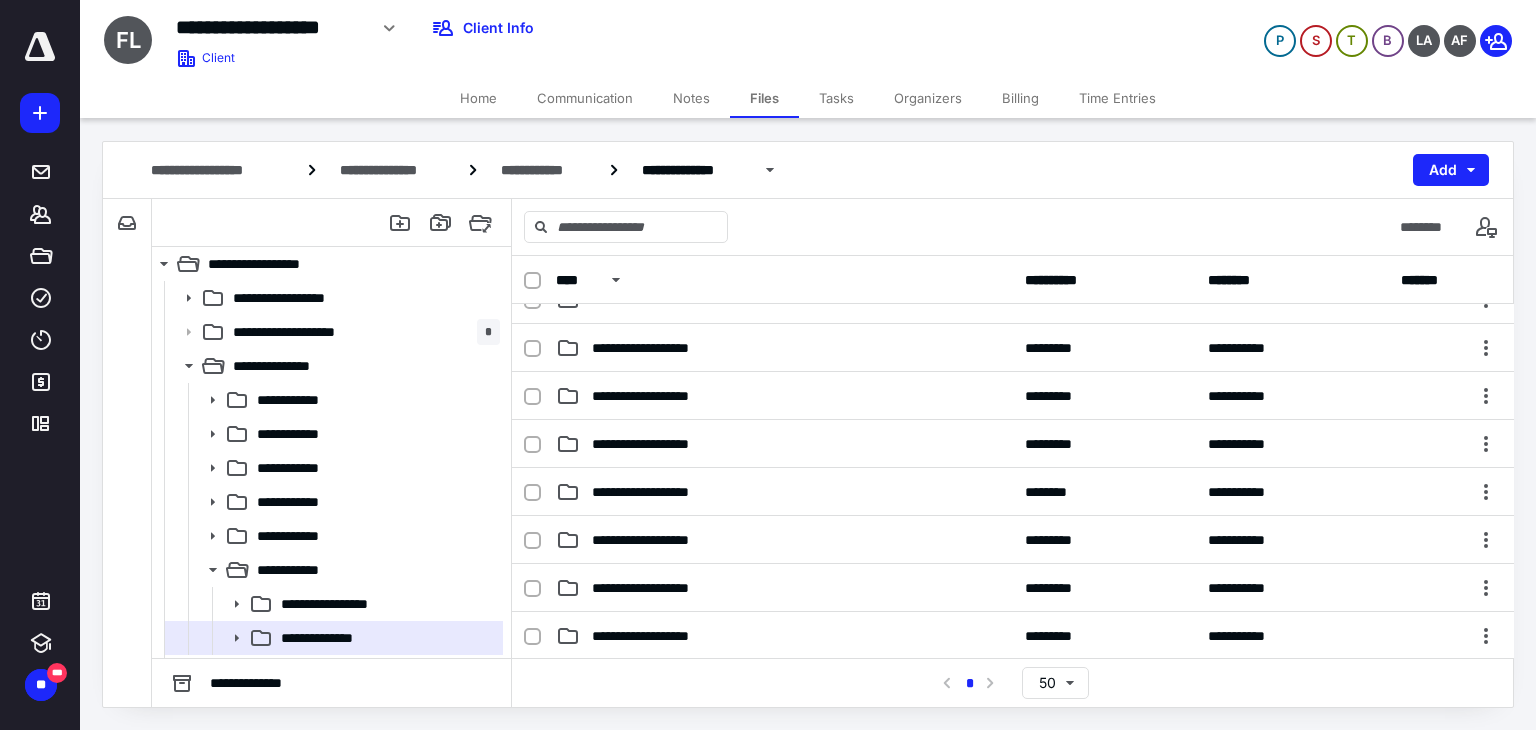 scroll, scrollTop: 1300, scrollLeft: 0, axis: vertical 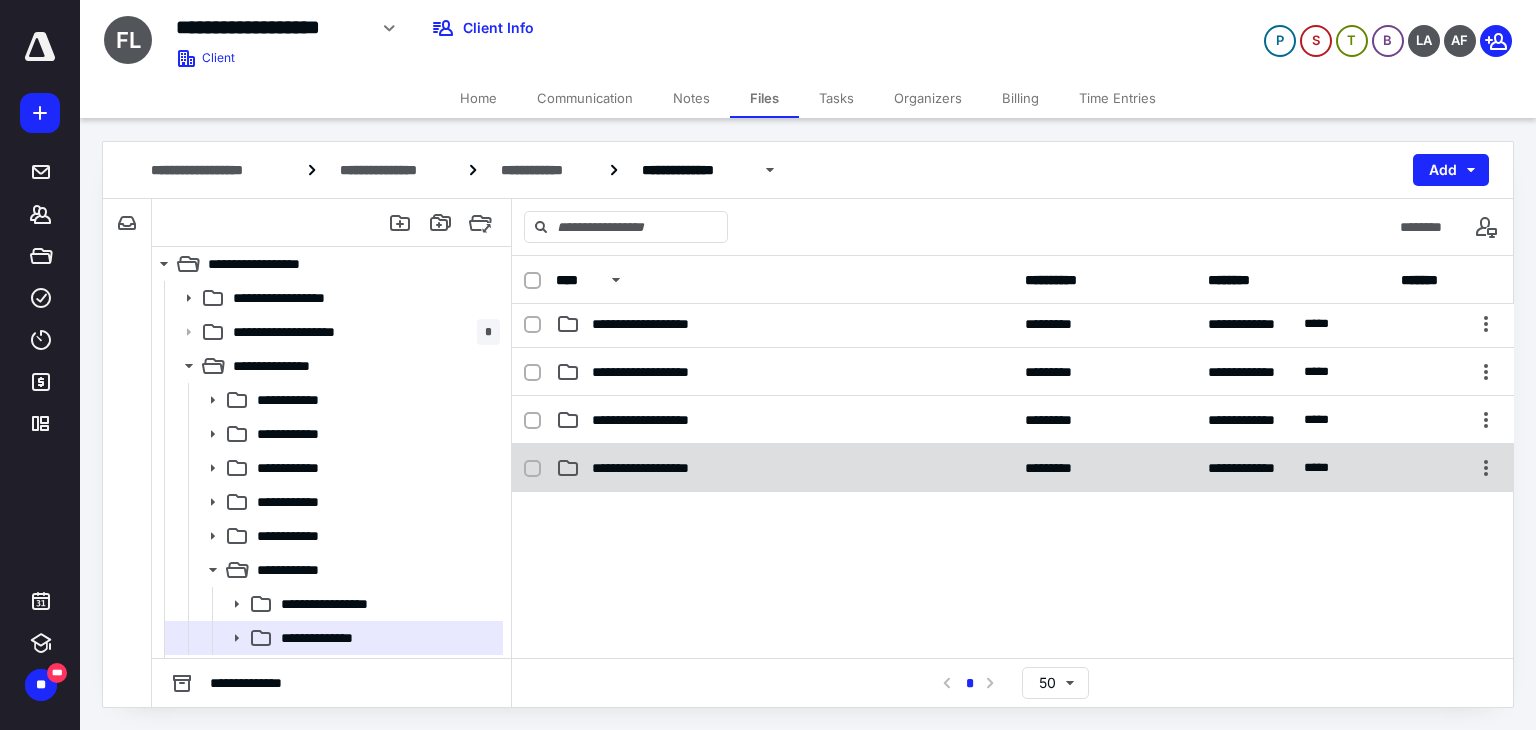 click on "**********" at bounding box center [784, 468] 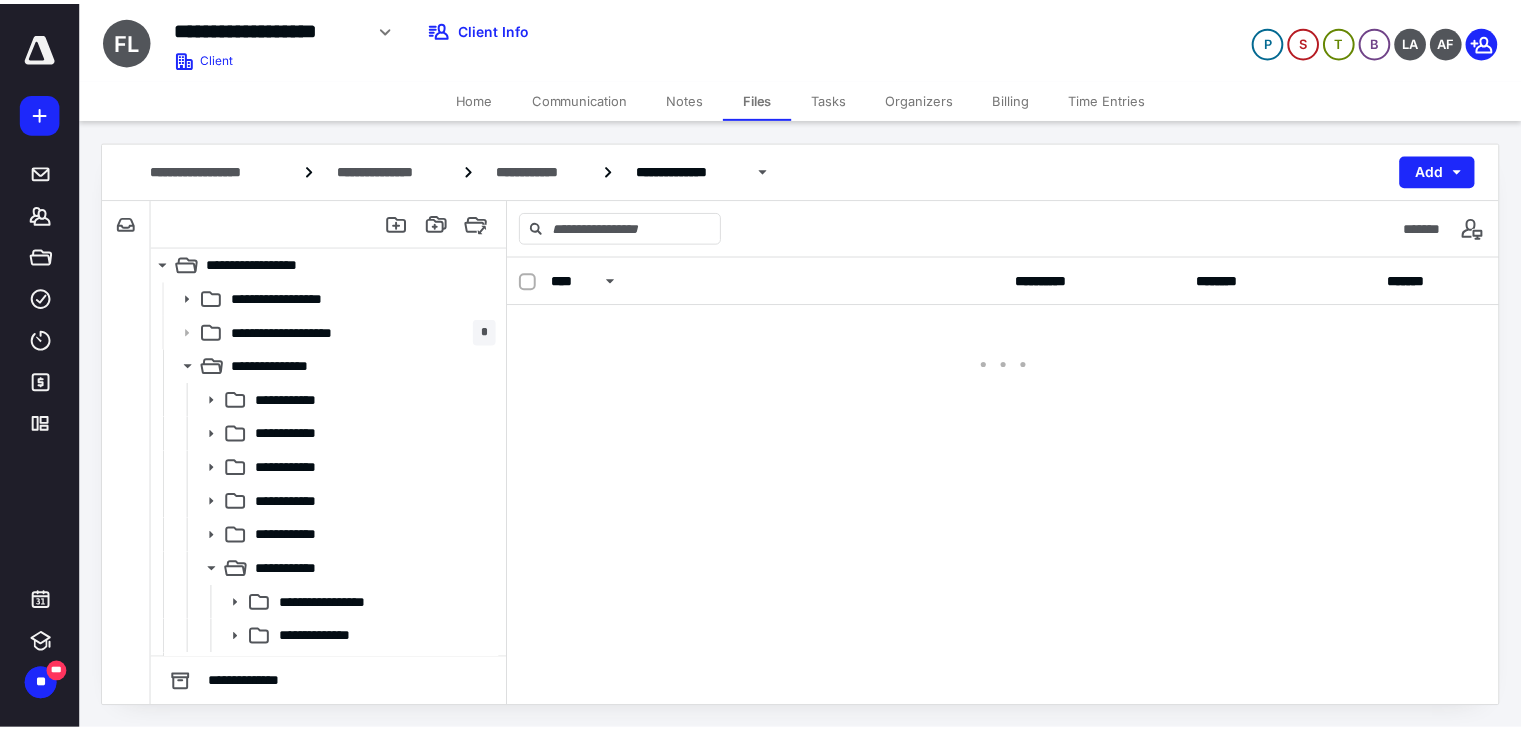 scroll, scrollTop: 0, scrollLeft: 0, axis: both 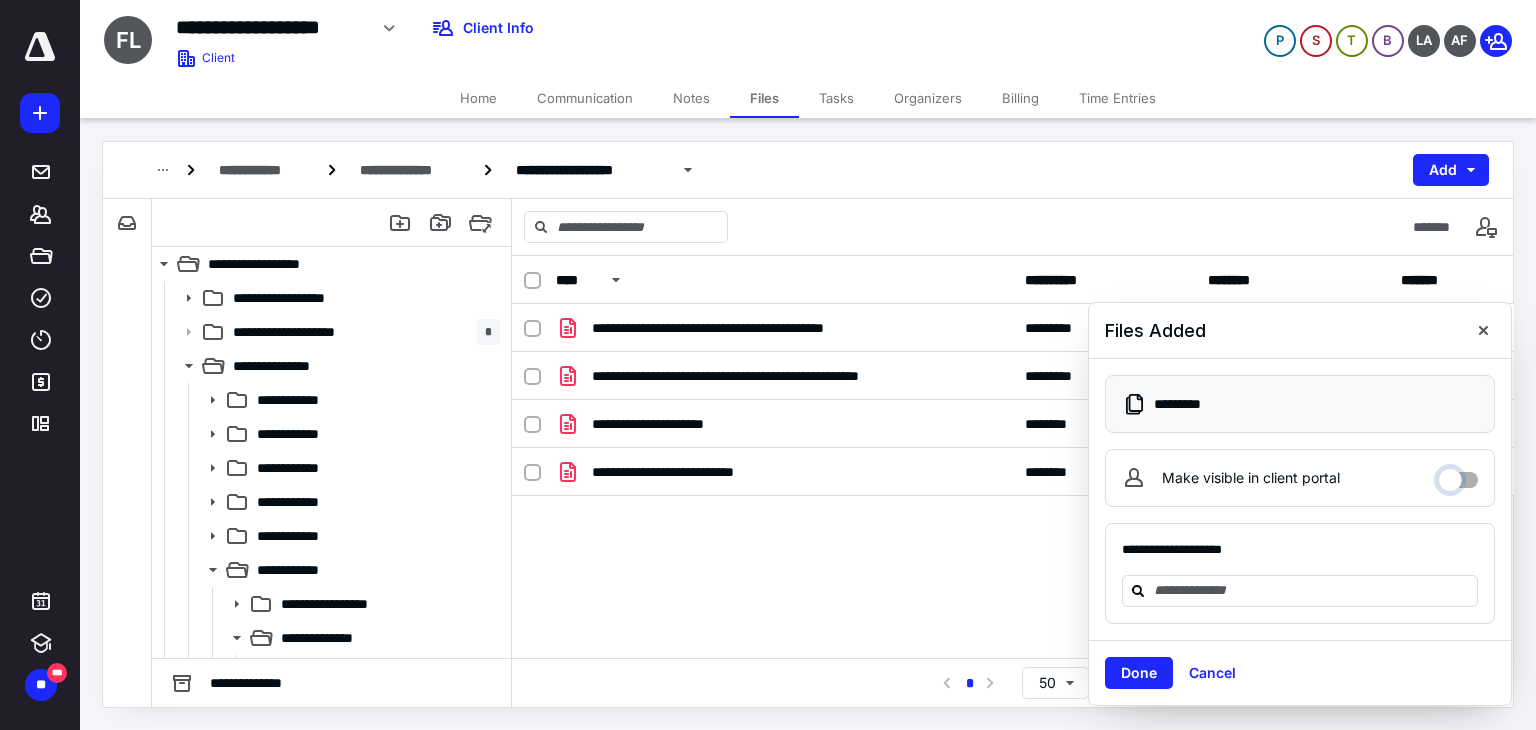 click on "Make visible in client portal" at bounding box center (1458, 475) 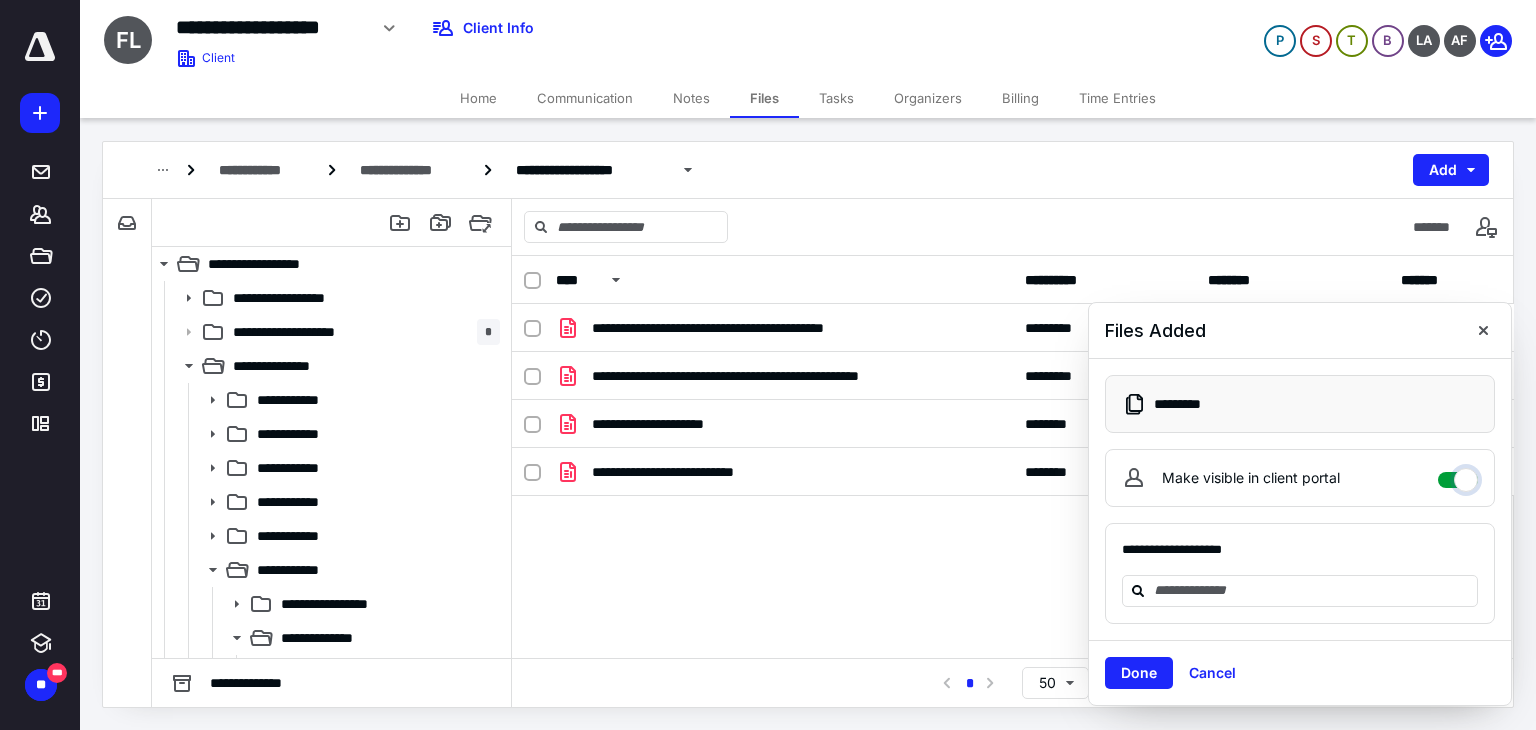 checkbox on "****" 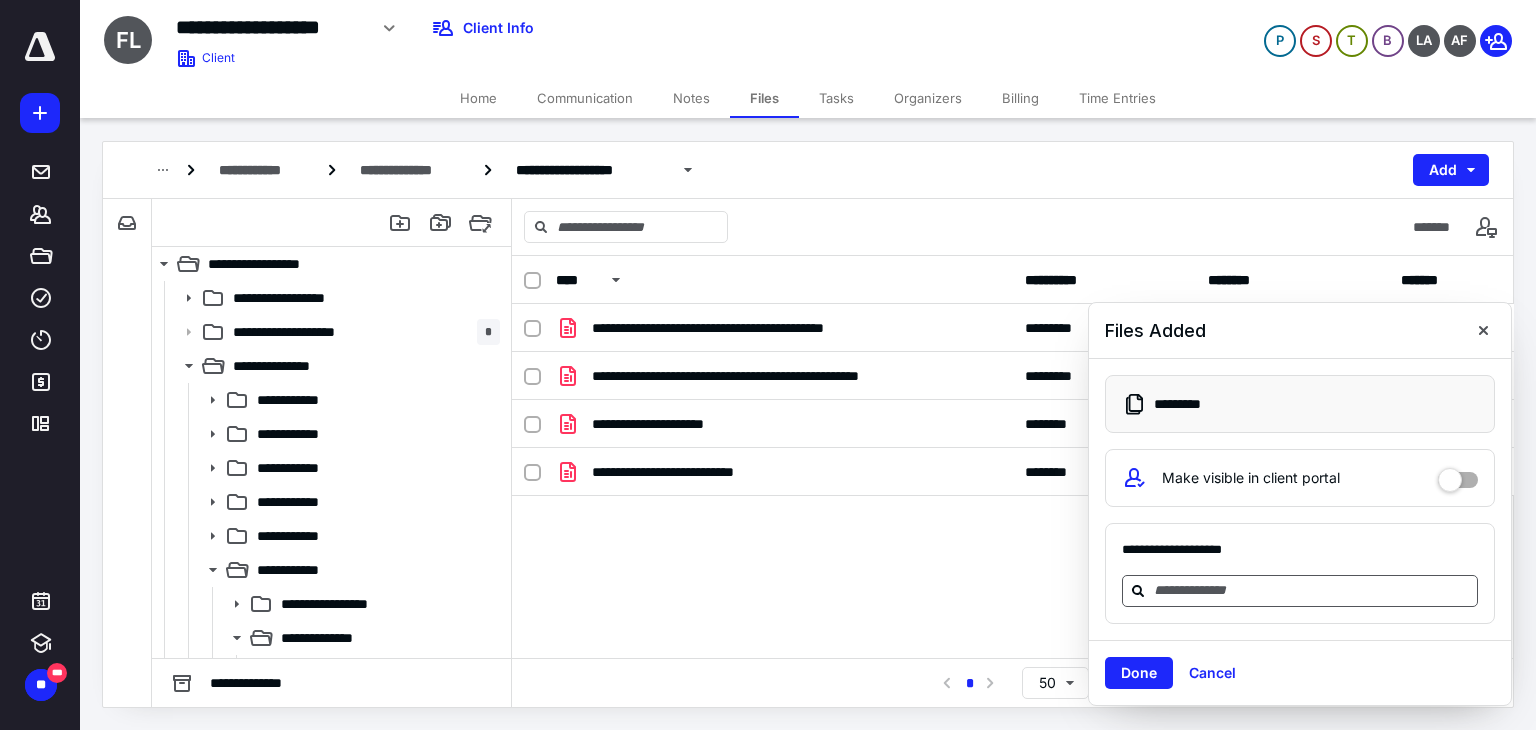 click at bounding box center [1312, 590] 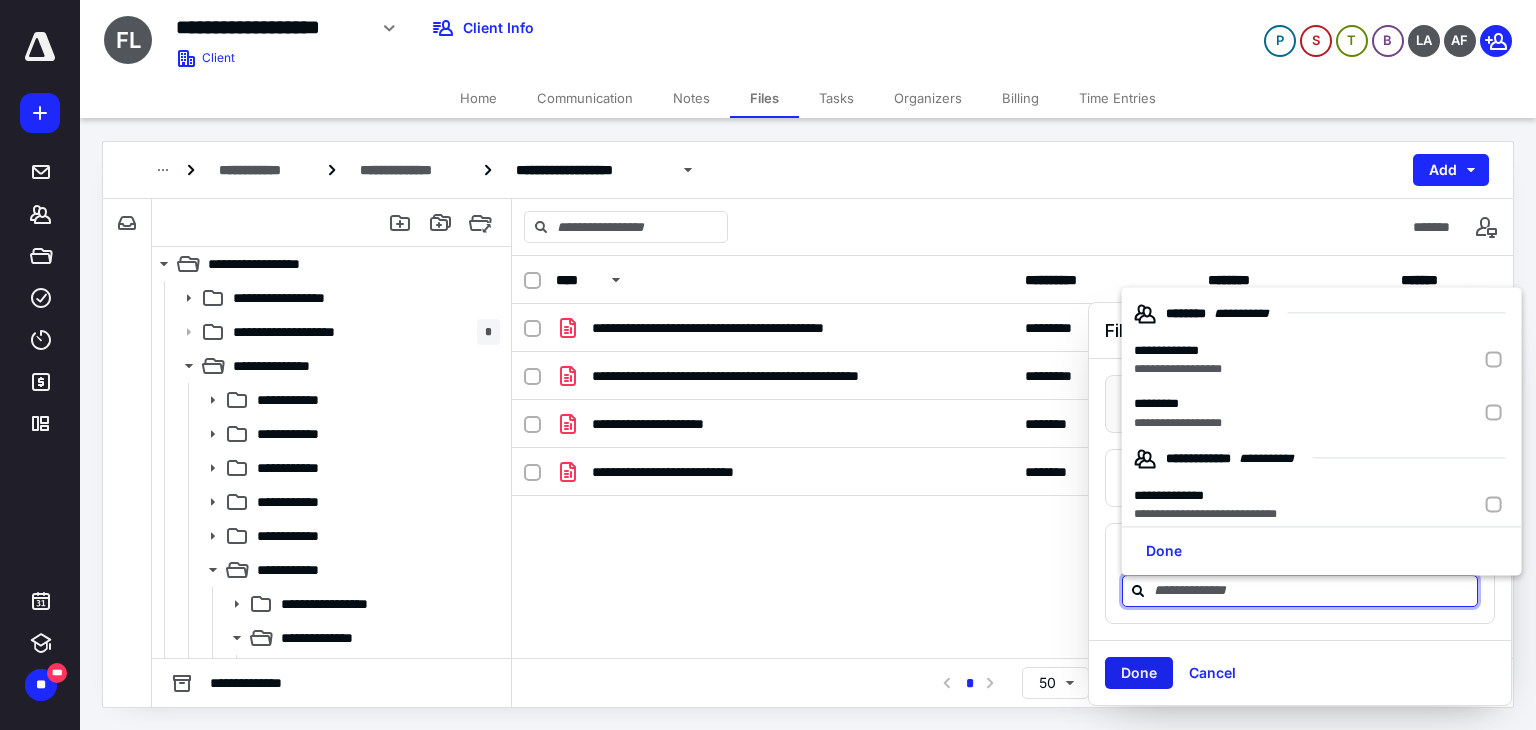 click on "Done" at bounding box center [1139, 673] 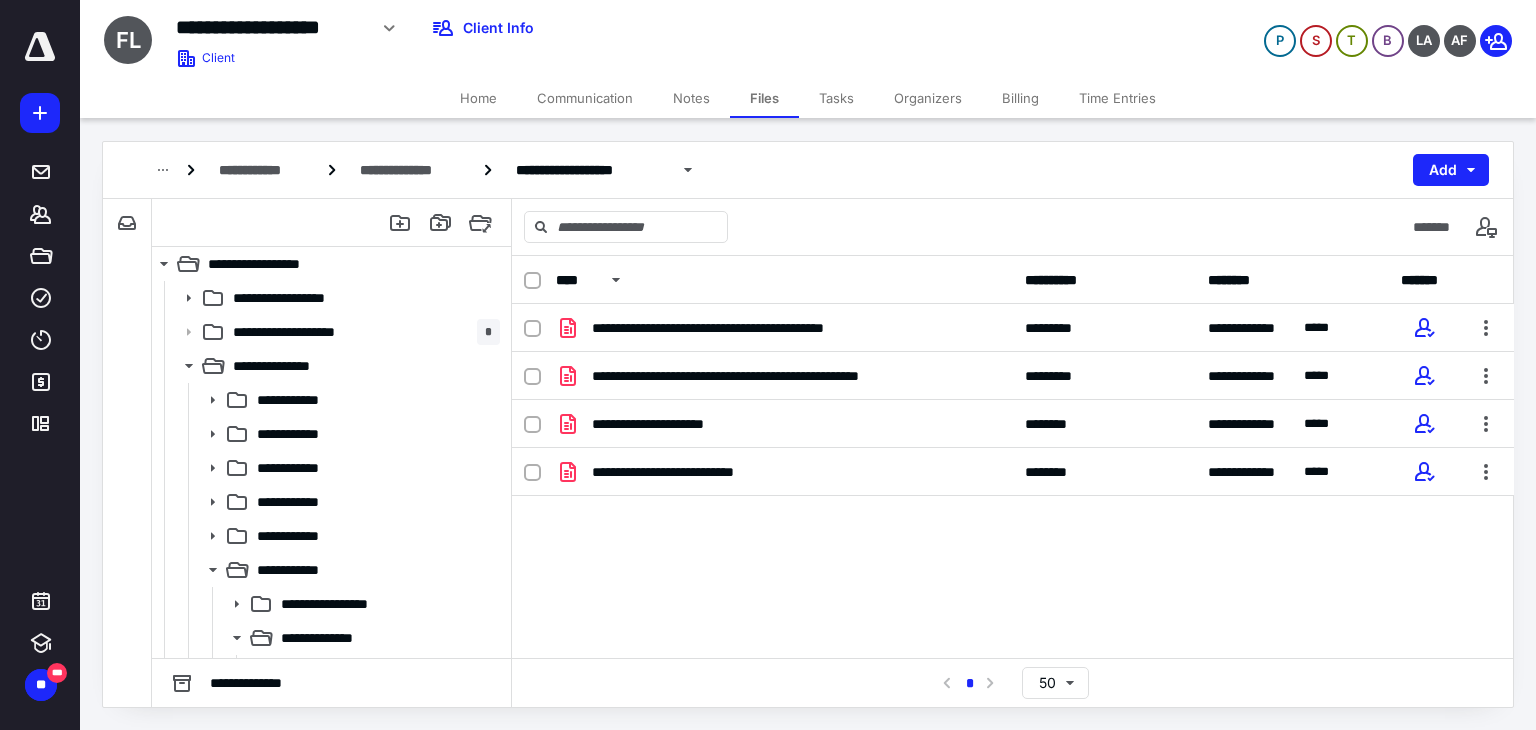 click on "**********" at bounding box center [1013, 454] 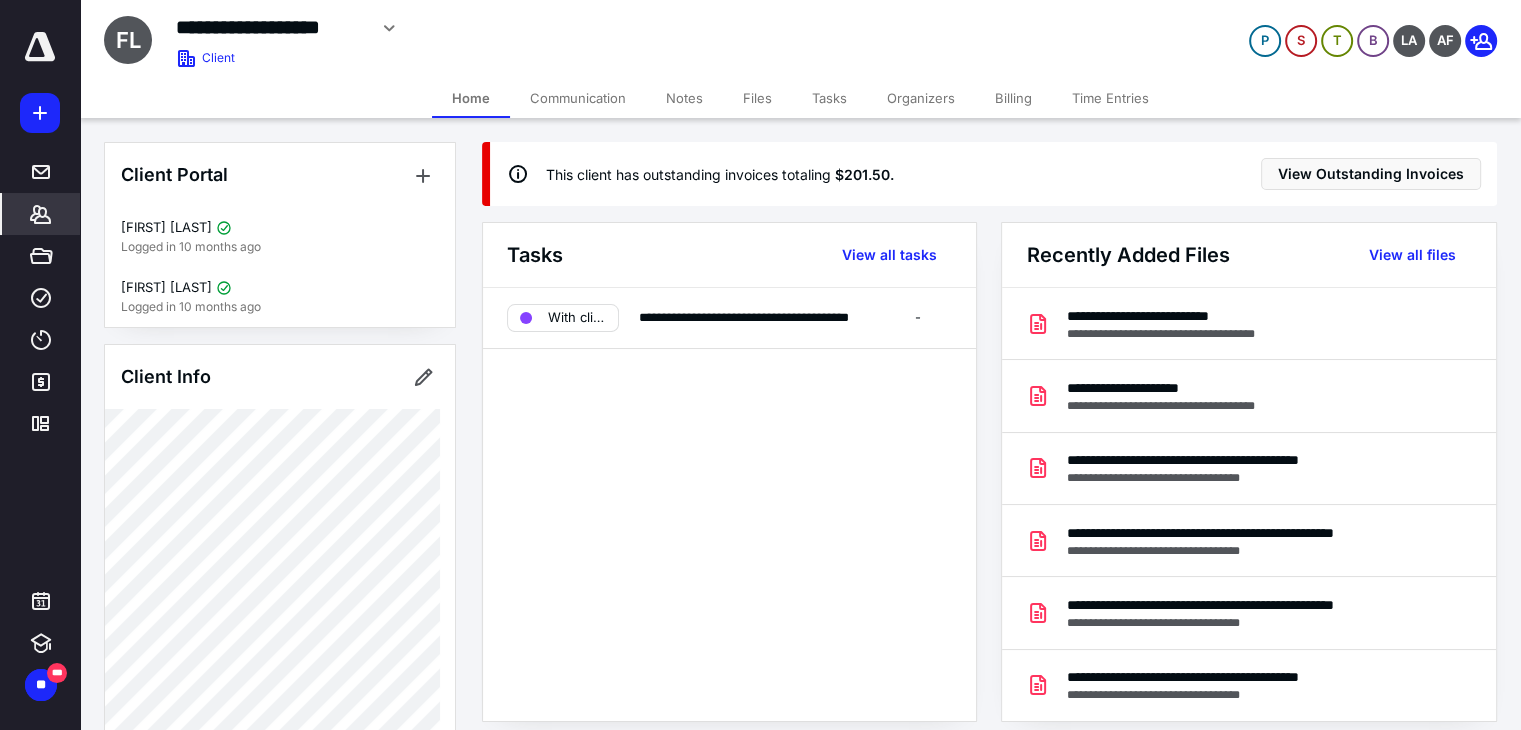 click on "Billing" at bounding box center [1013, 98] 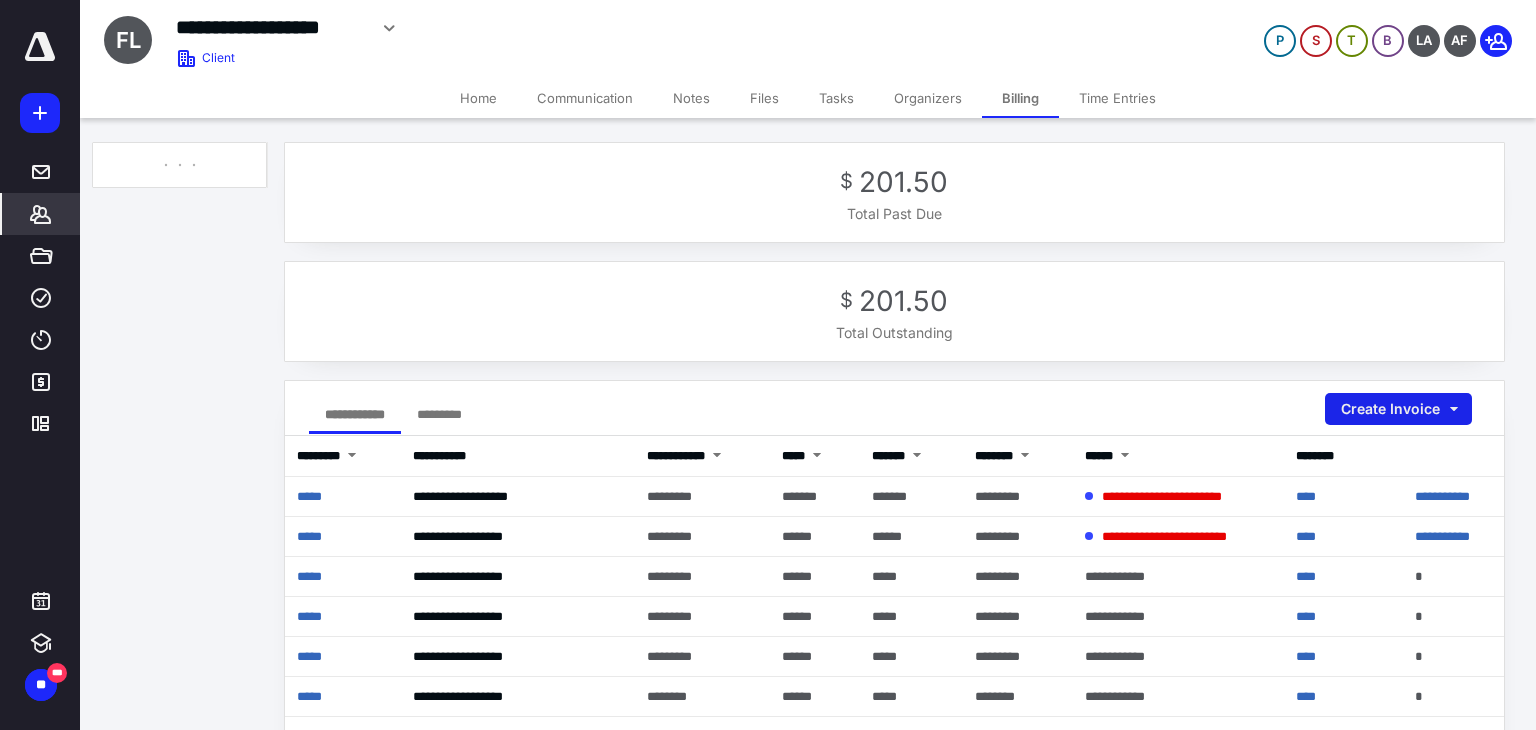 click on "Create Invoice" at bounding box center (1398, 409) 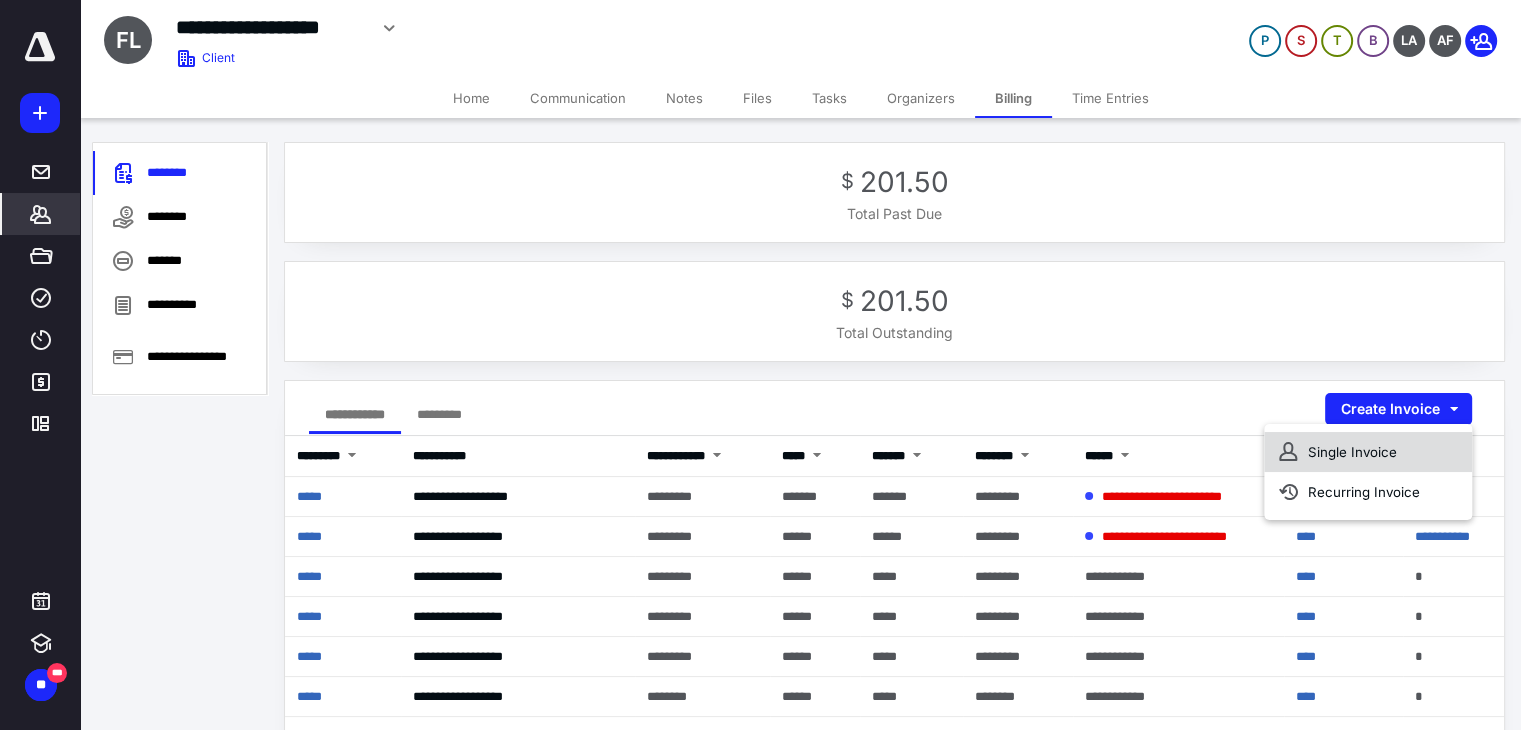click on "Single Invoice" at bounding box center [1368, 452] 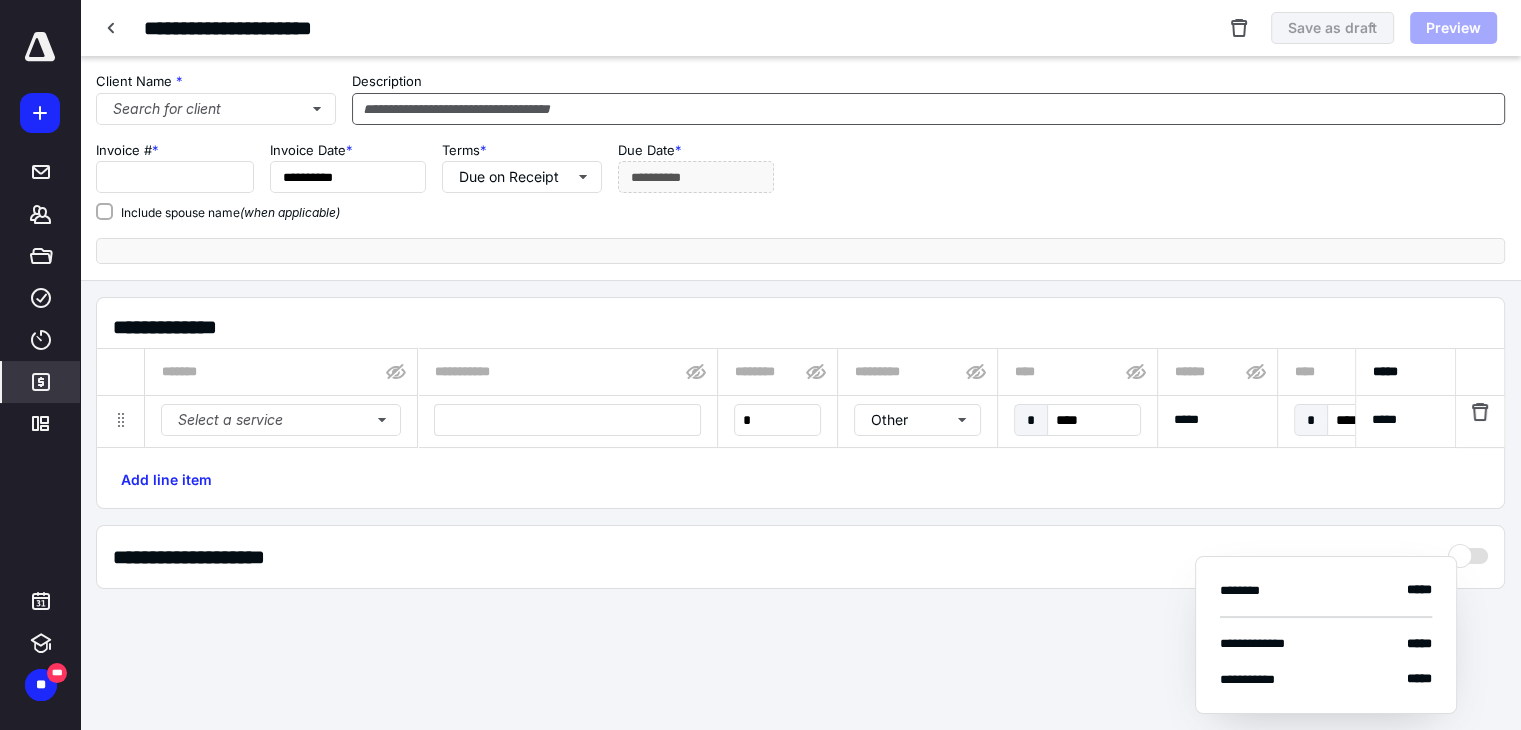 type on "*****" 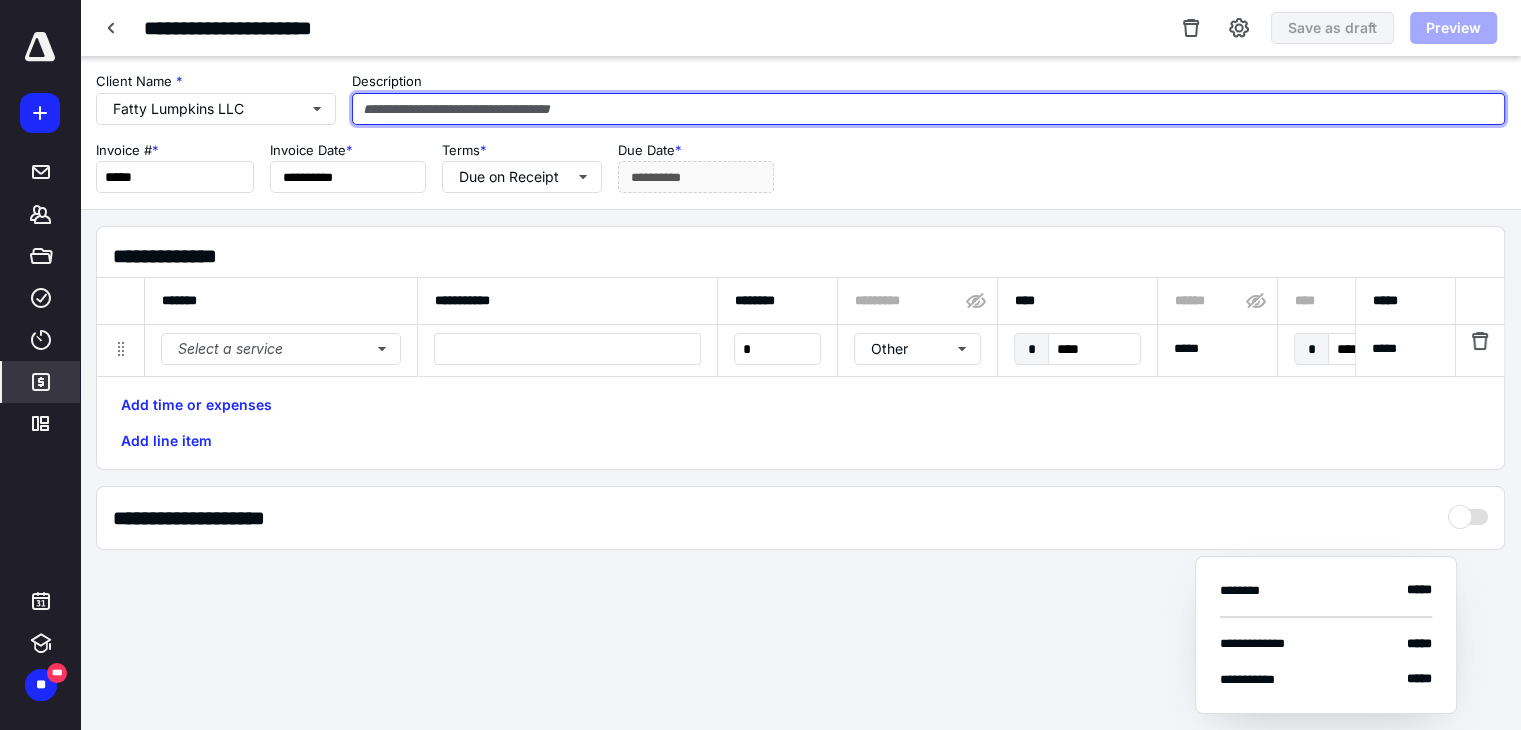 click at bounding box center (928, 109) 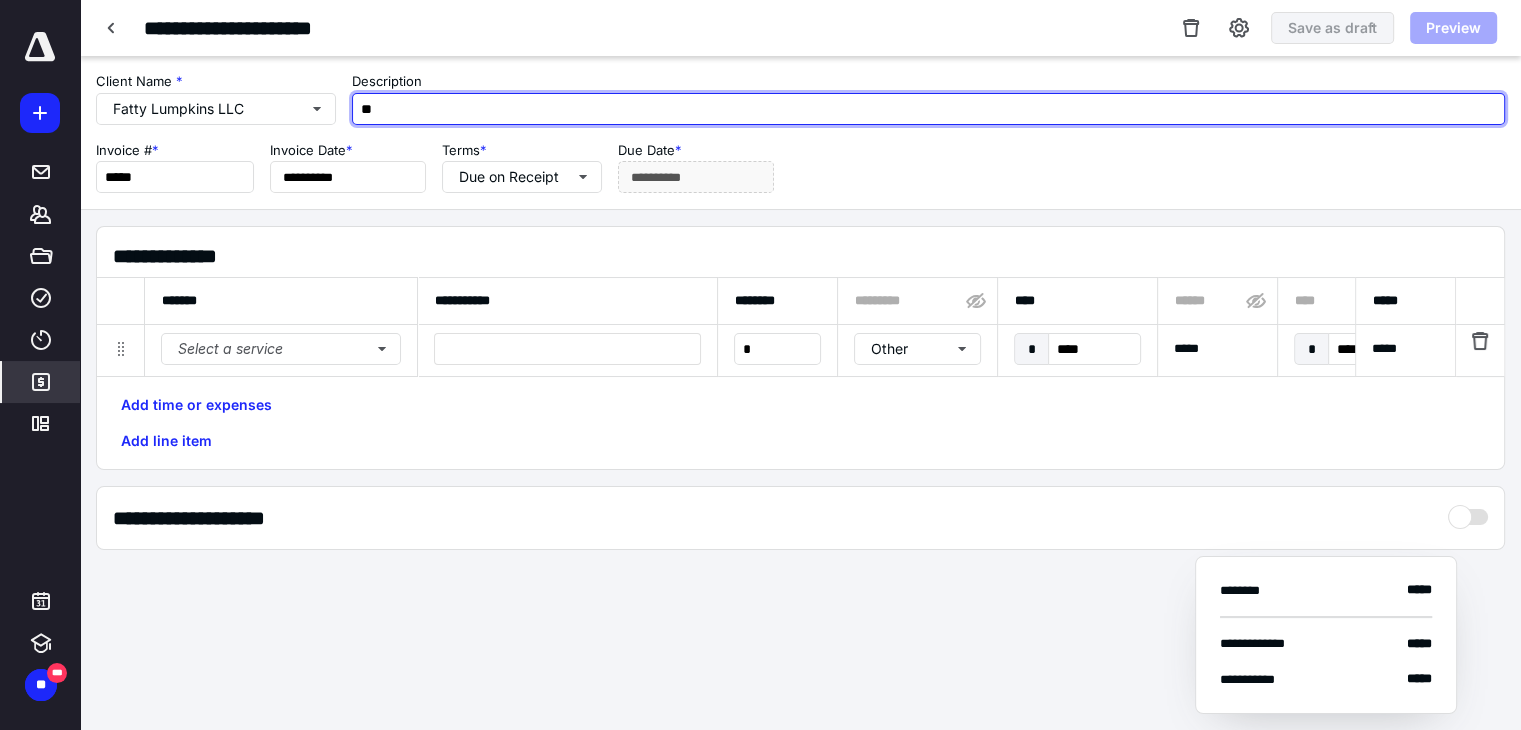 type on "*" 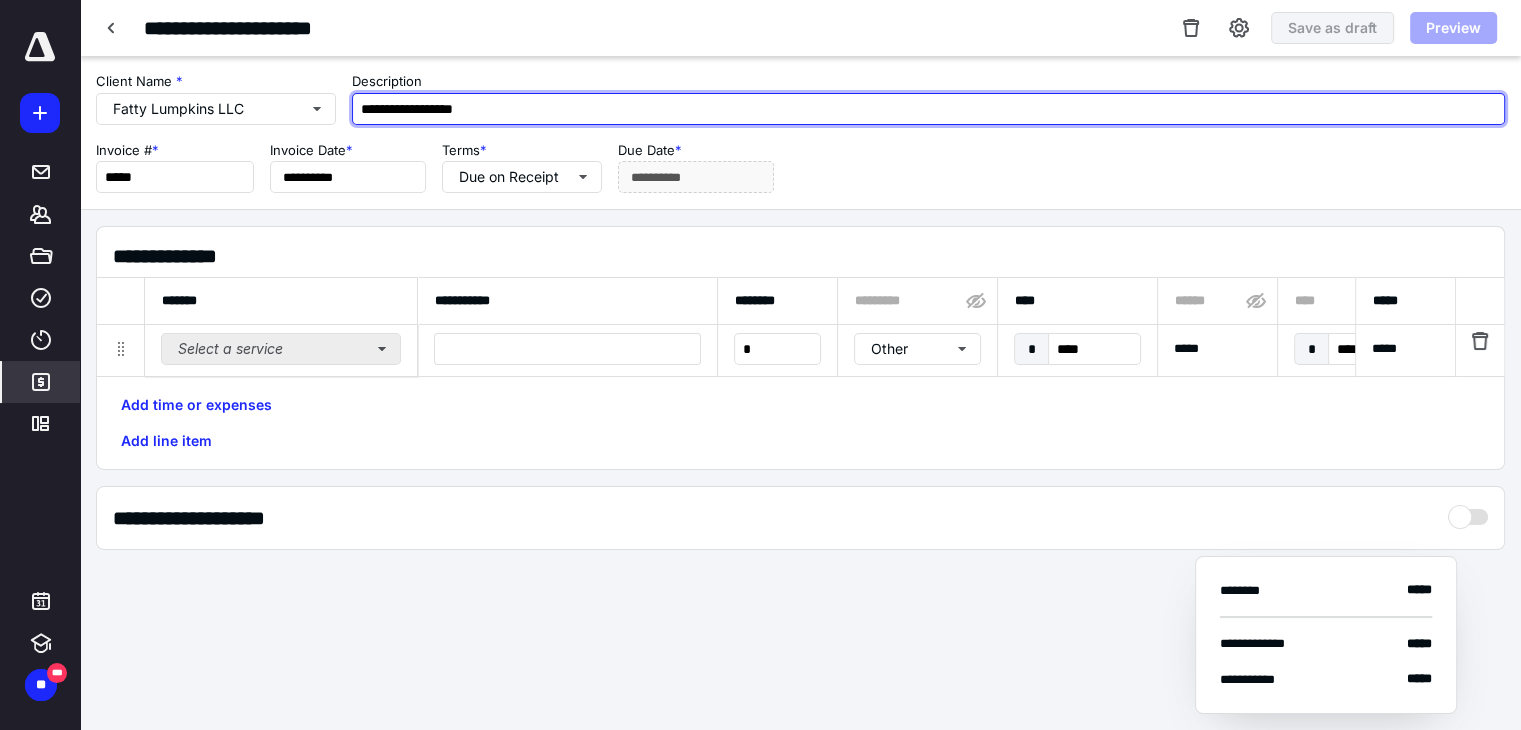 type on "**********" 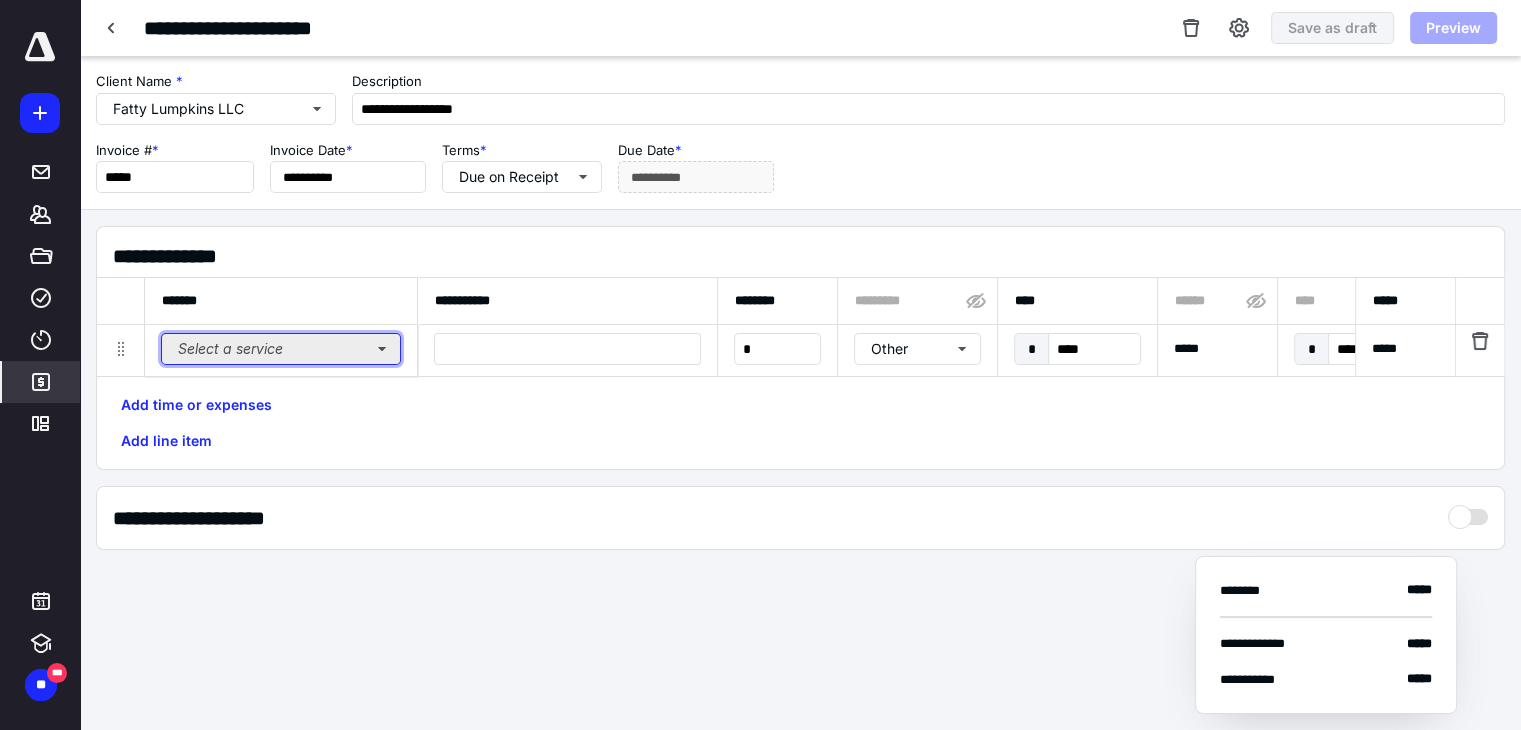 click on "Select a service" at bounding box center [281, 349] 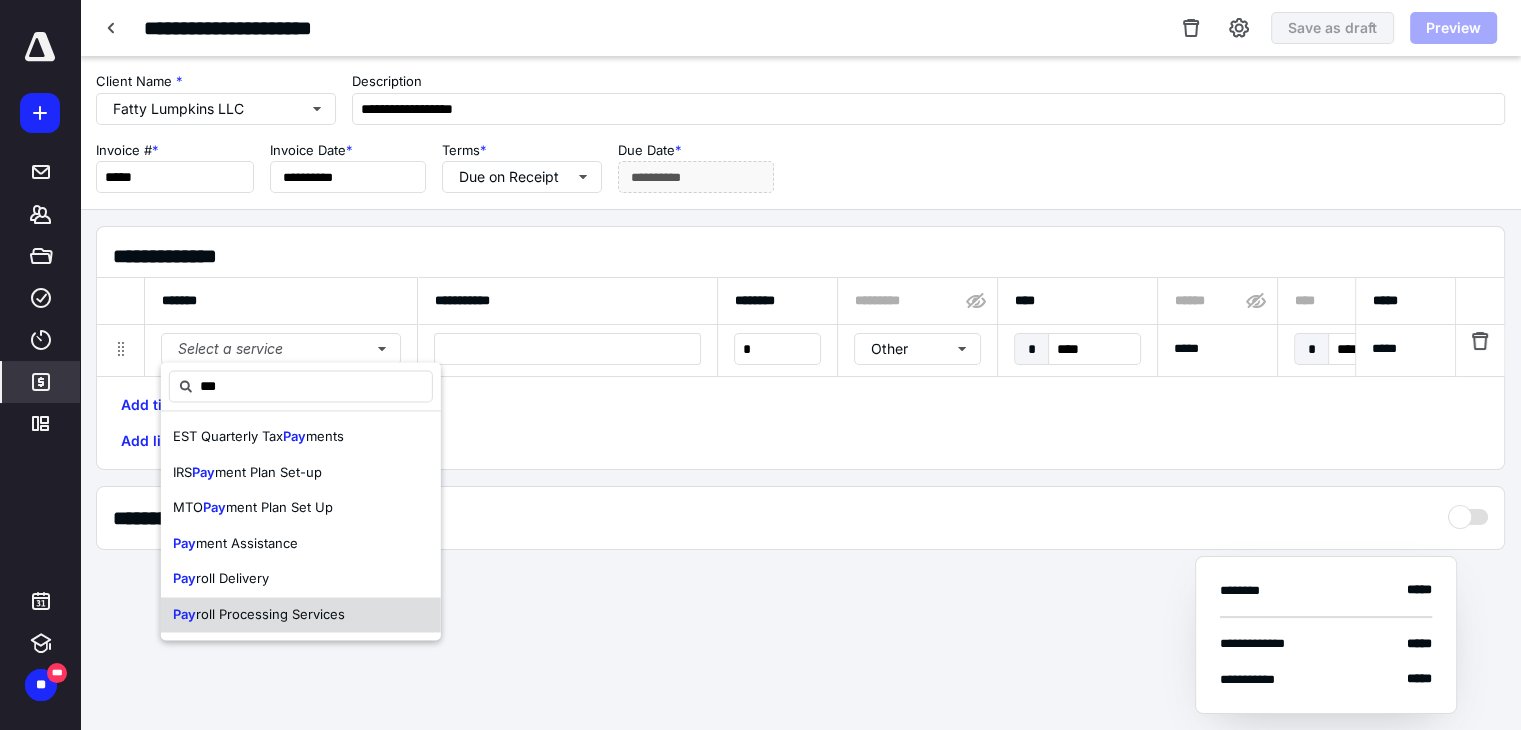 click on "roll Processing Services" at bounding box center (270, 614) 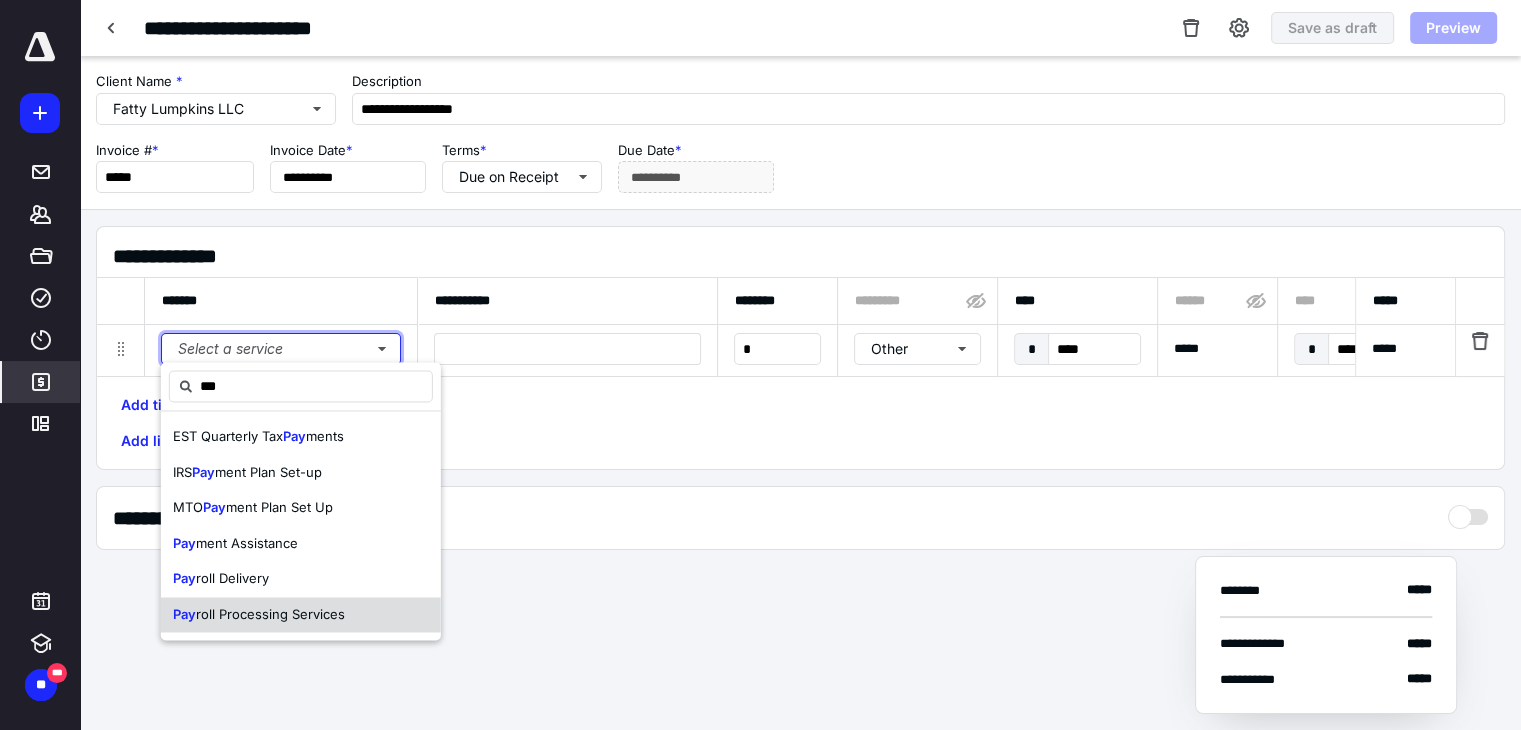 type 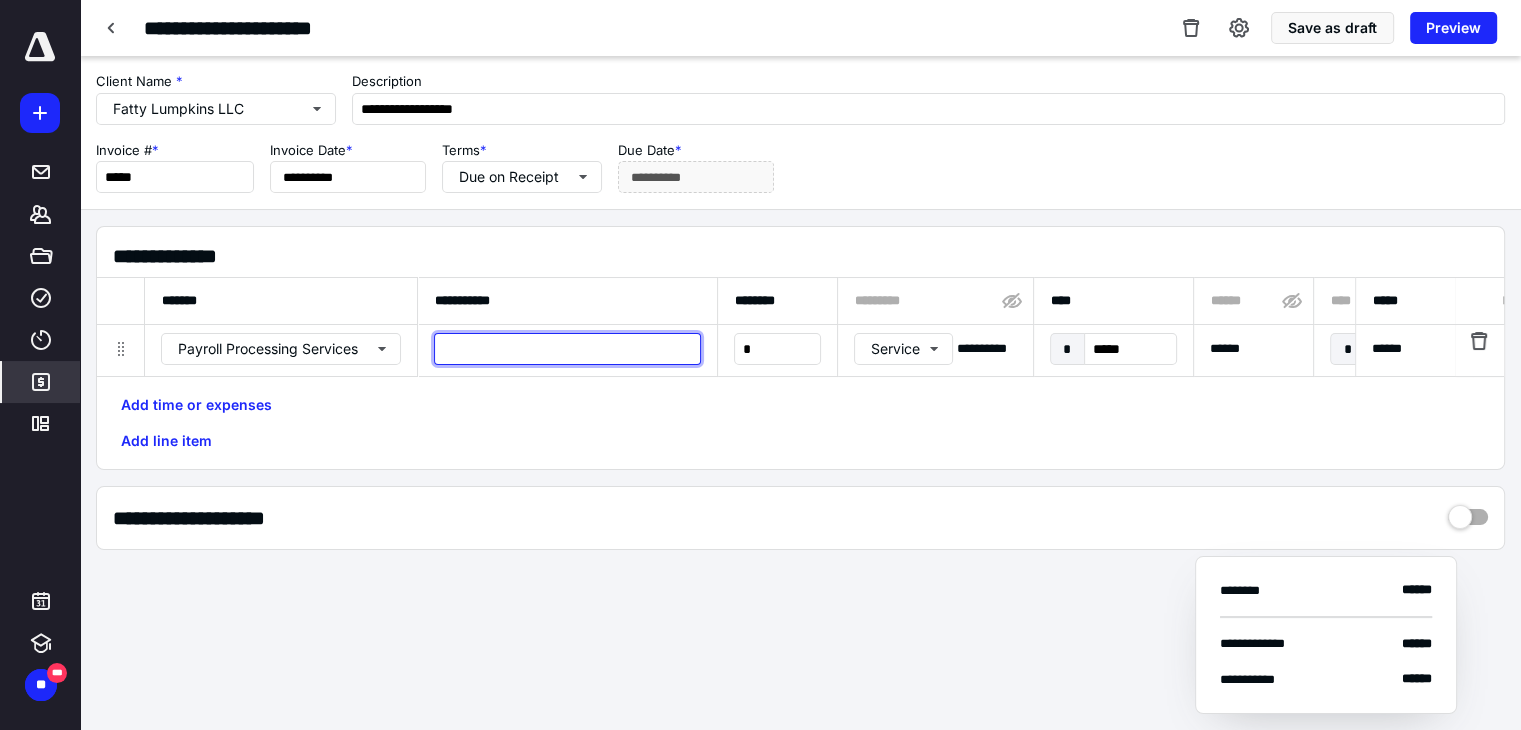 click at bounding box center (567, 349) 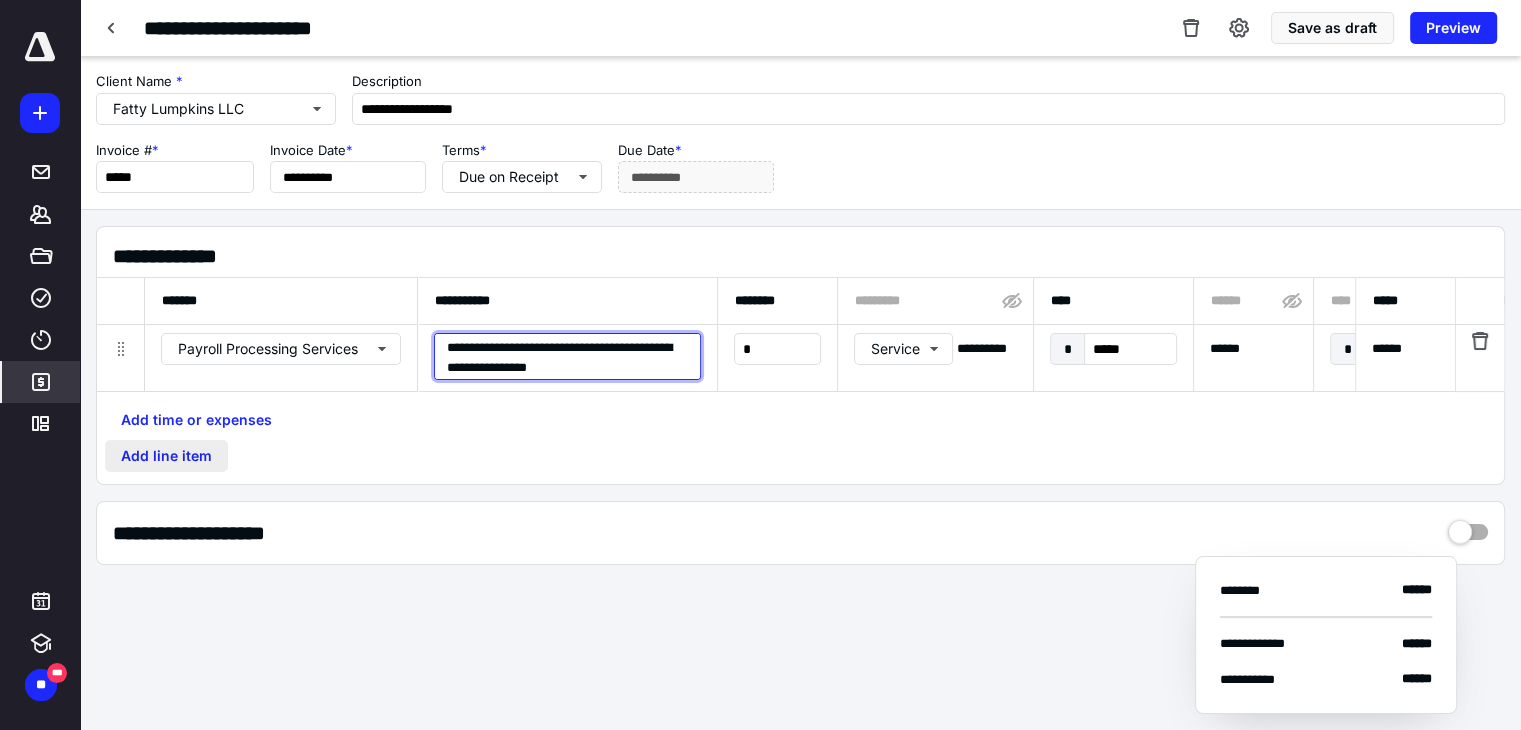 type on "**********" 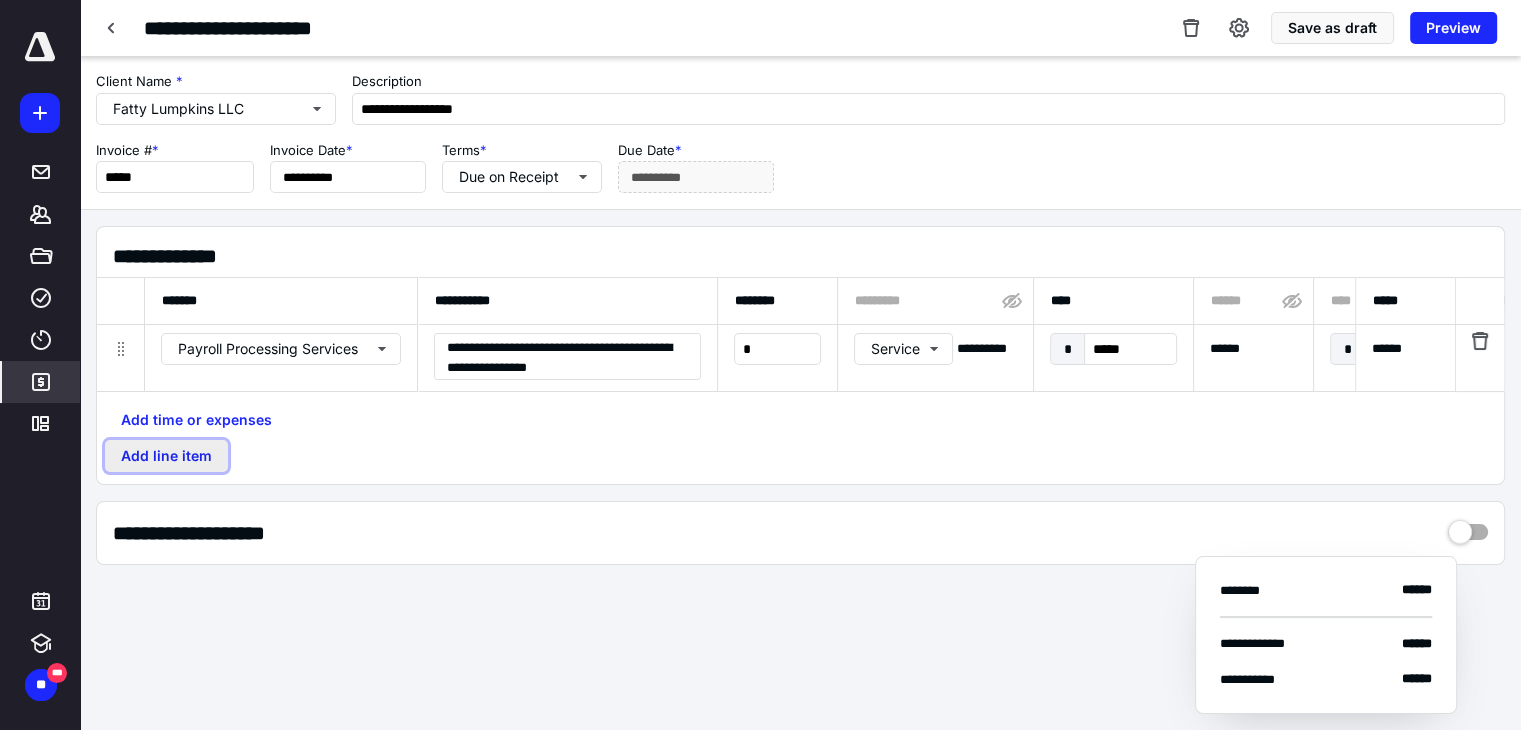 click on "Add line item" at bounding box center (166, 456) 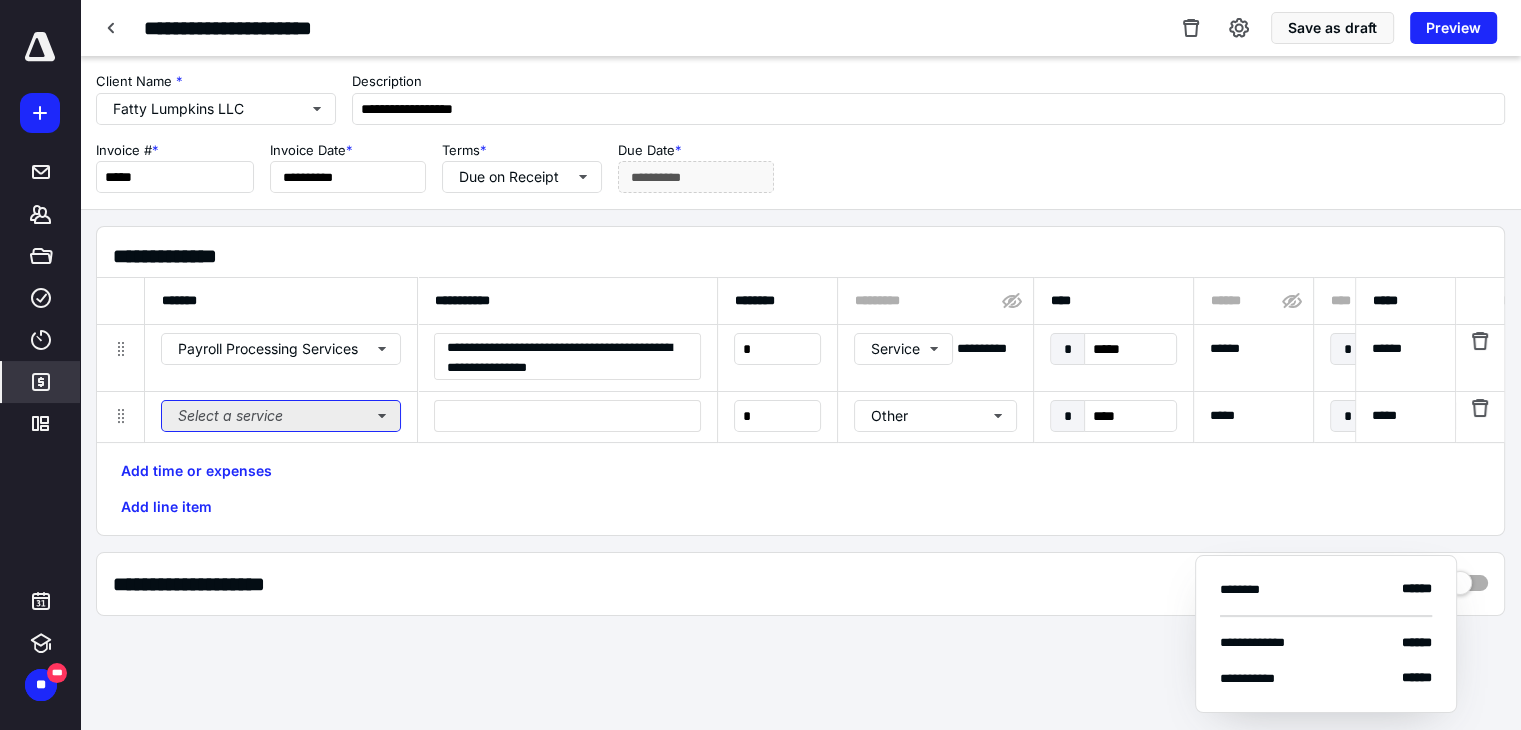 click on "Select a service" at bounding box center [281, 416] 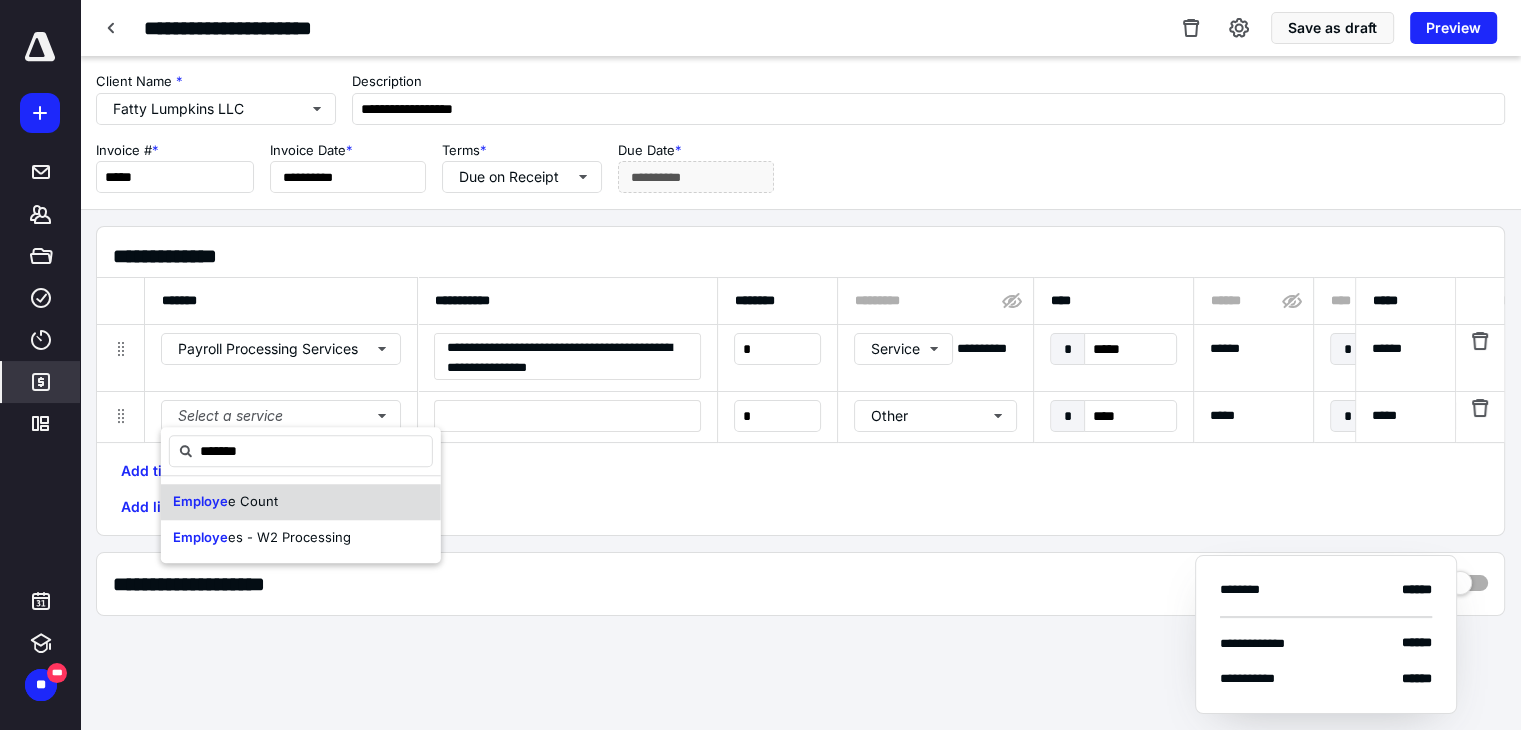 click on "e Count" at bounding box center [253, 501] 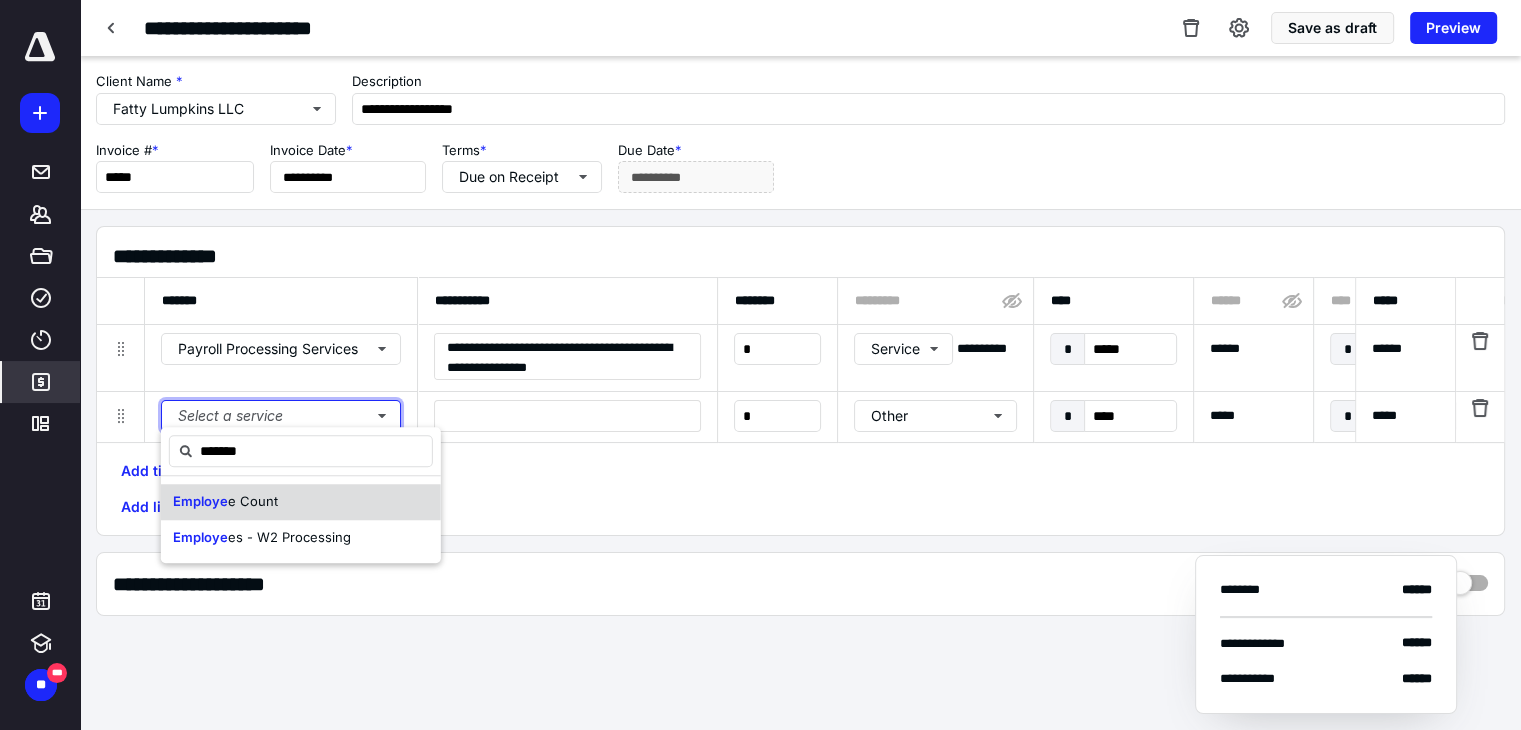 type 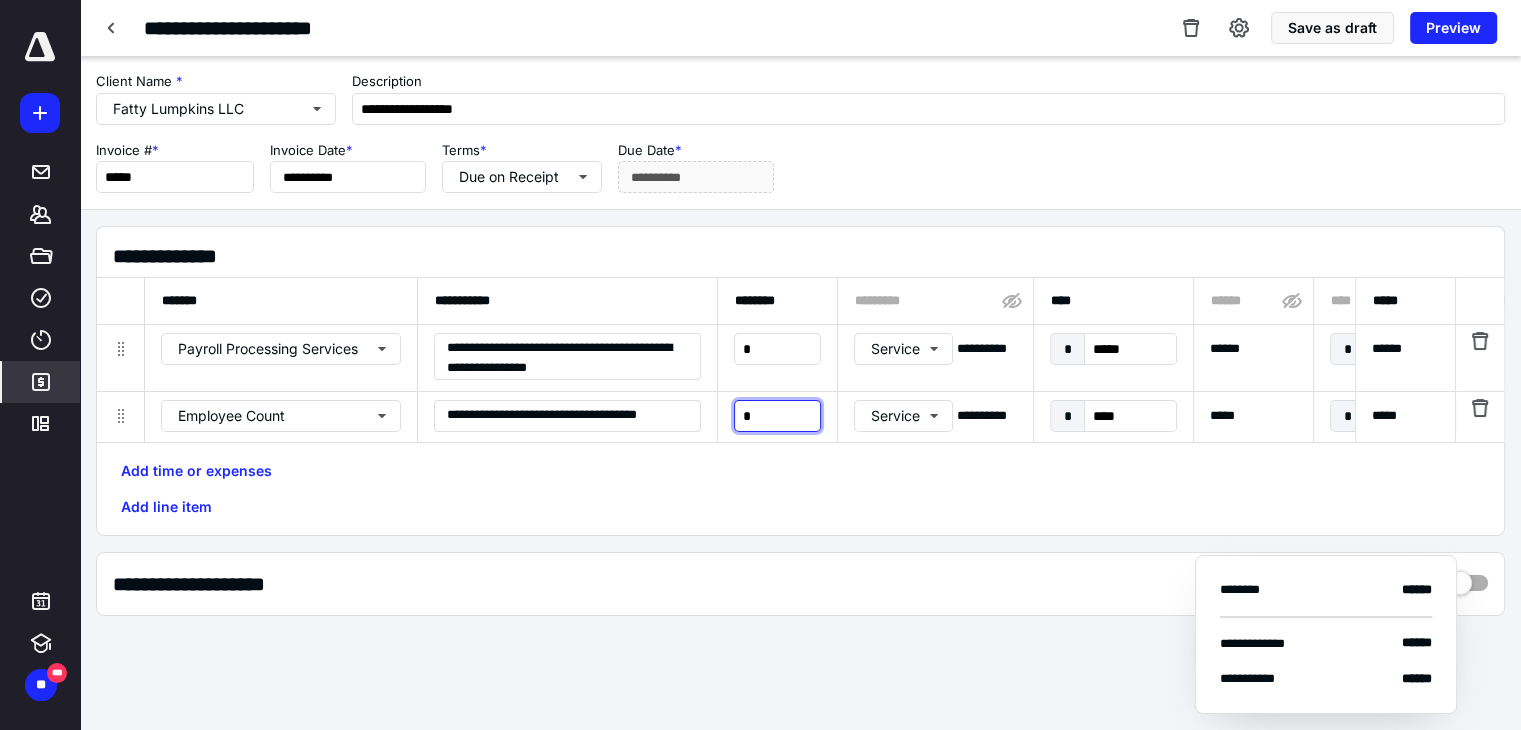 click on "*" at bounding box center (777, 416) 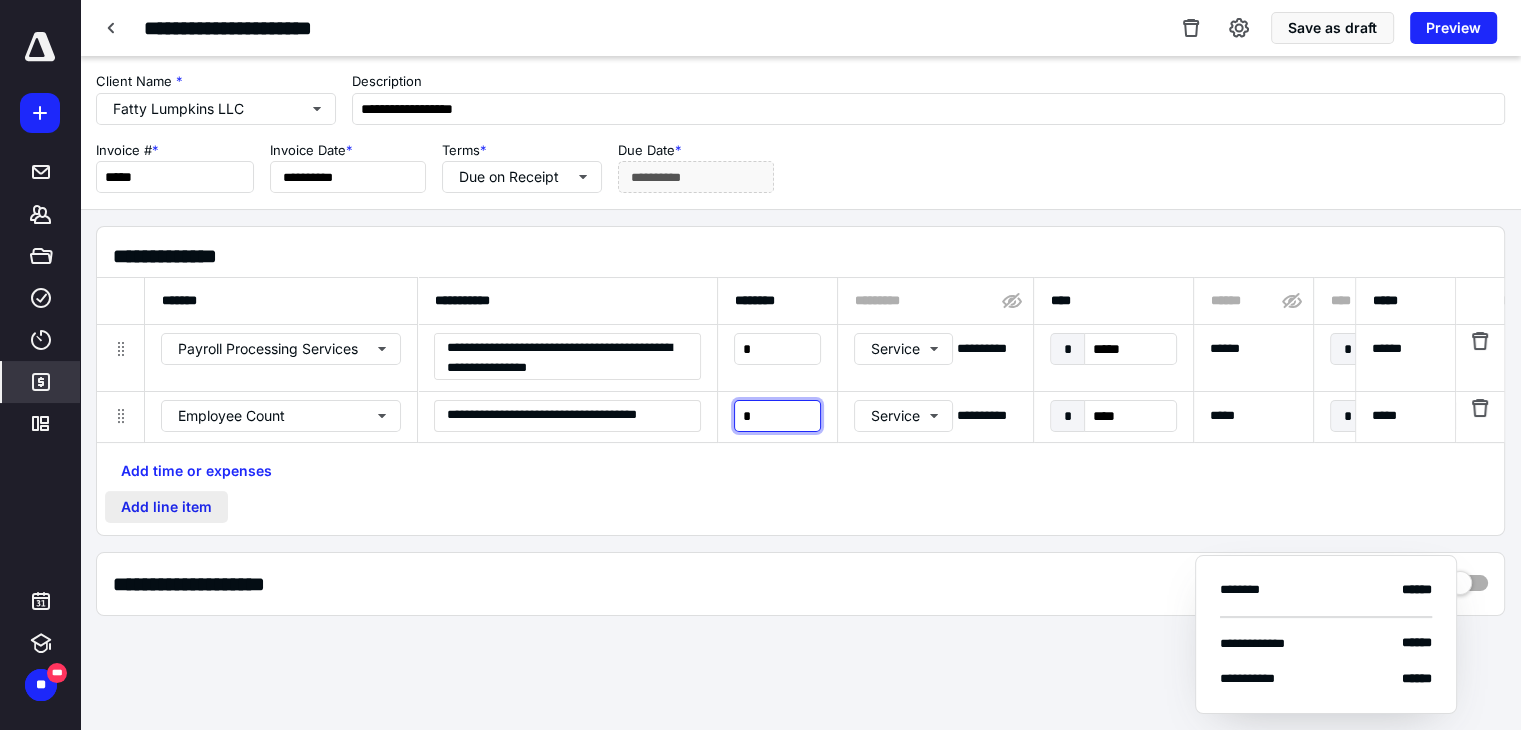type on "*" 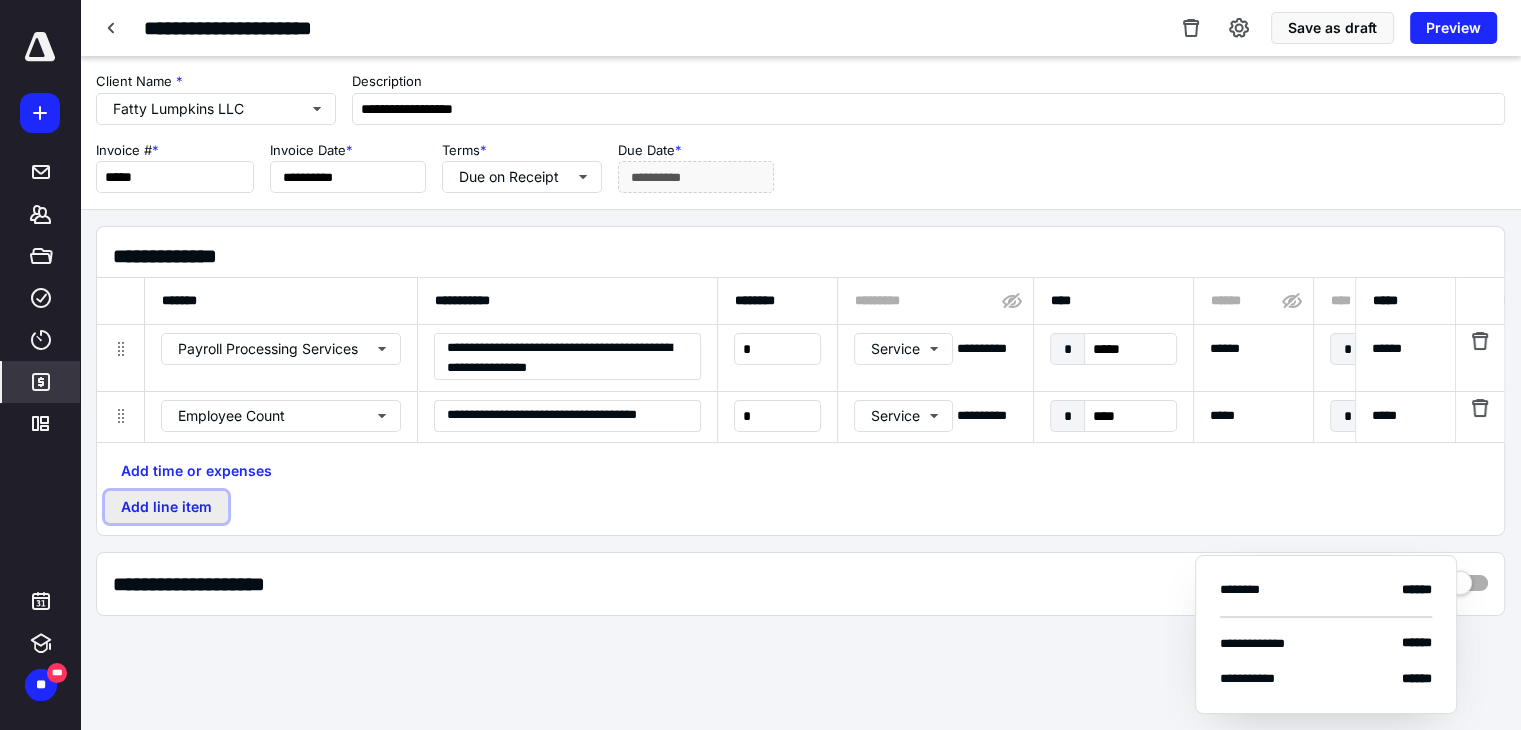 click on "Add line item" at bounding box center (166, 507) 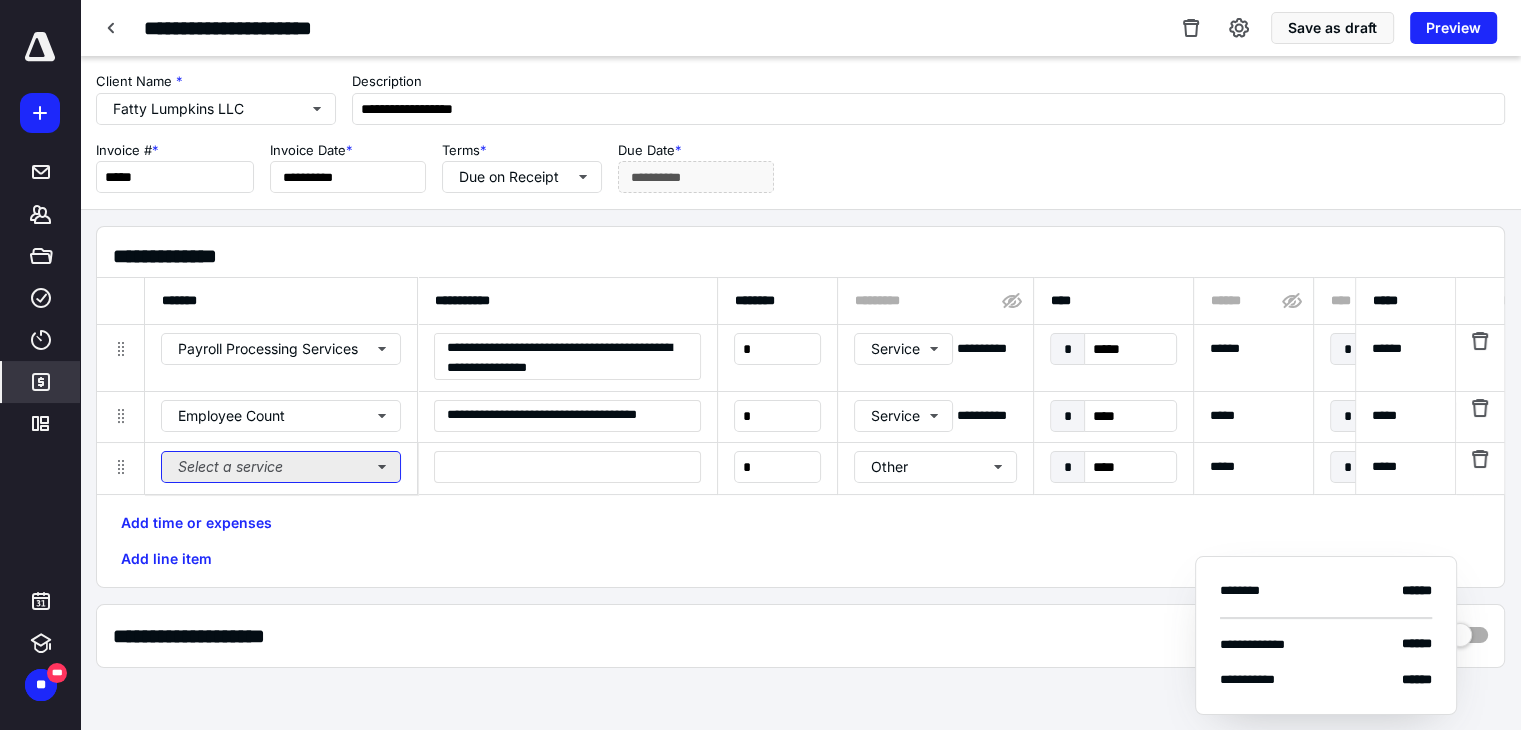 click on "Select a service" at bounding box center [281, 467] 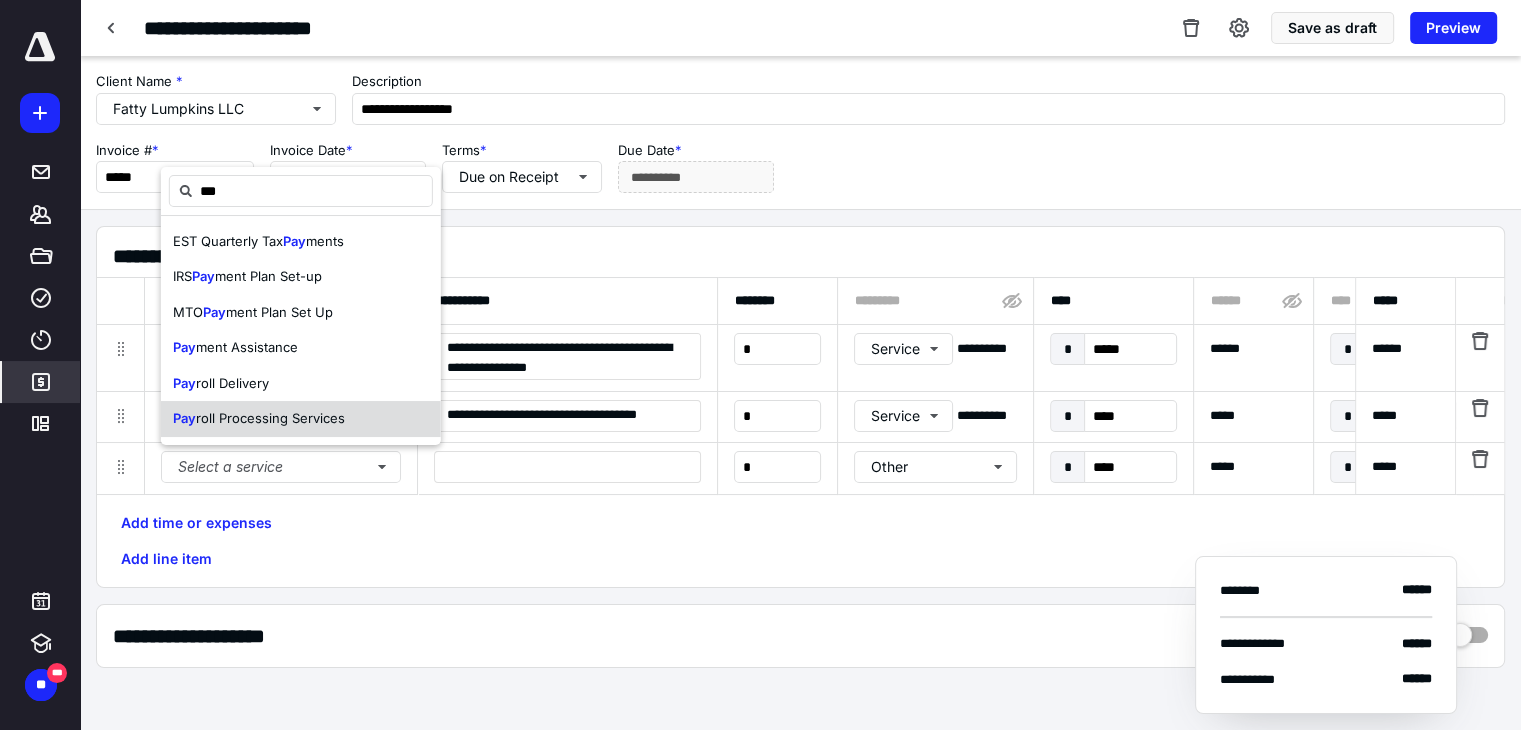 click on "Pay roll Processing Services" at bounding box center (259, 419) 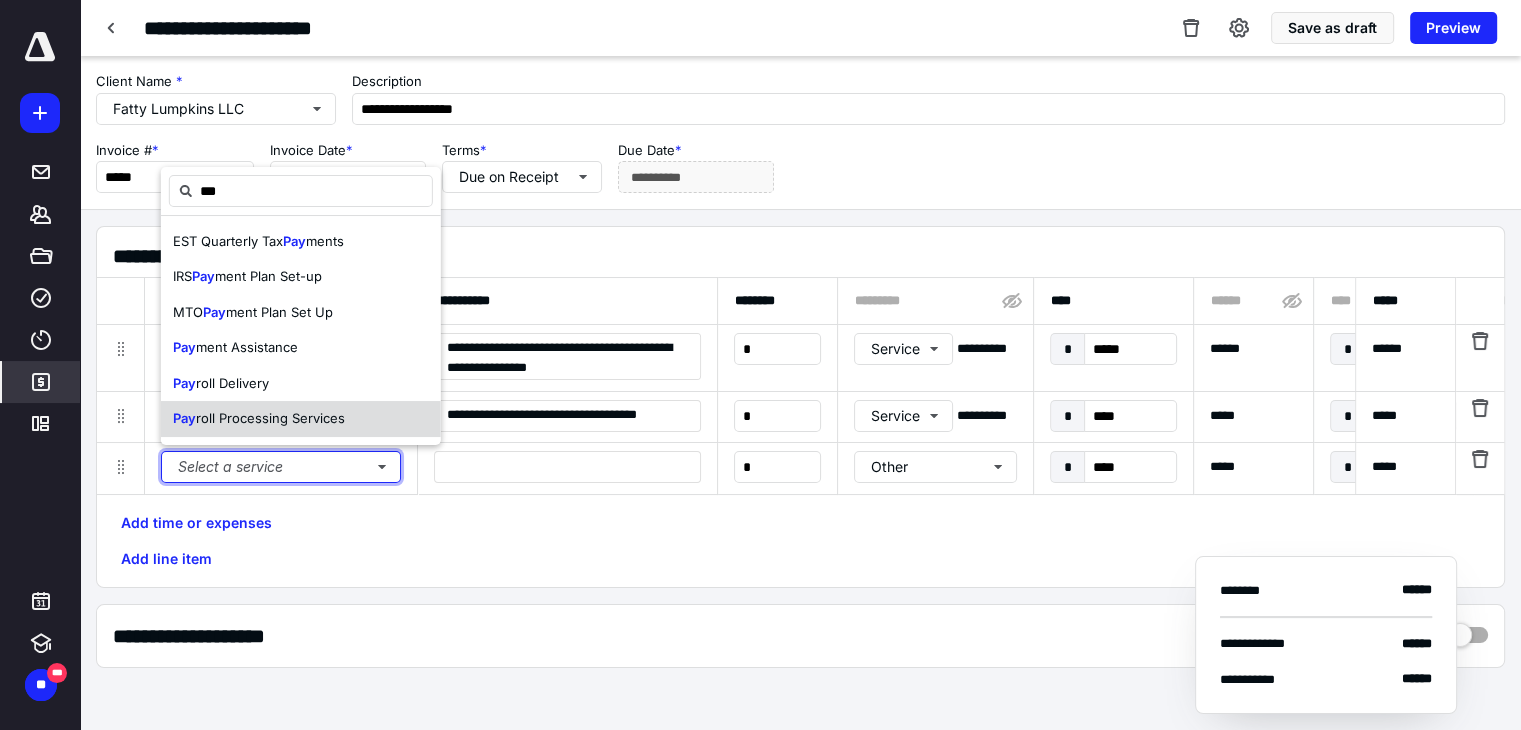 type 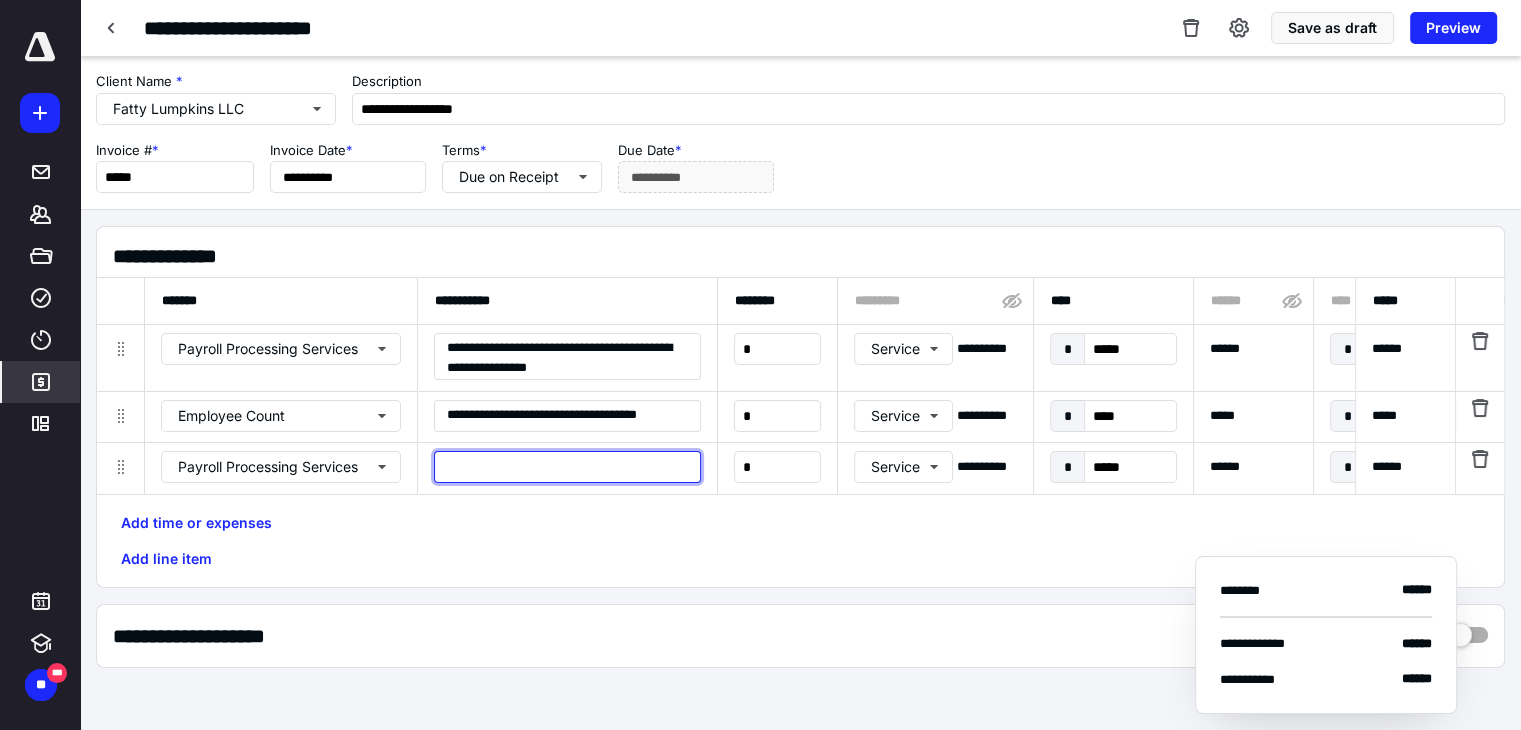 click at bounding box center [567, 467] 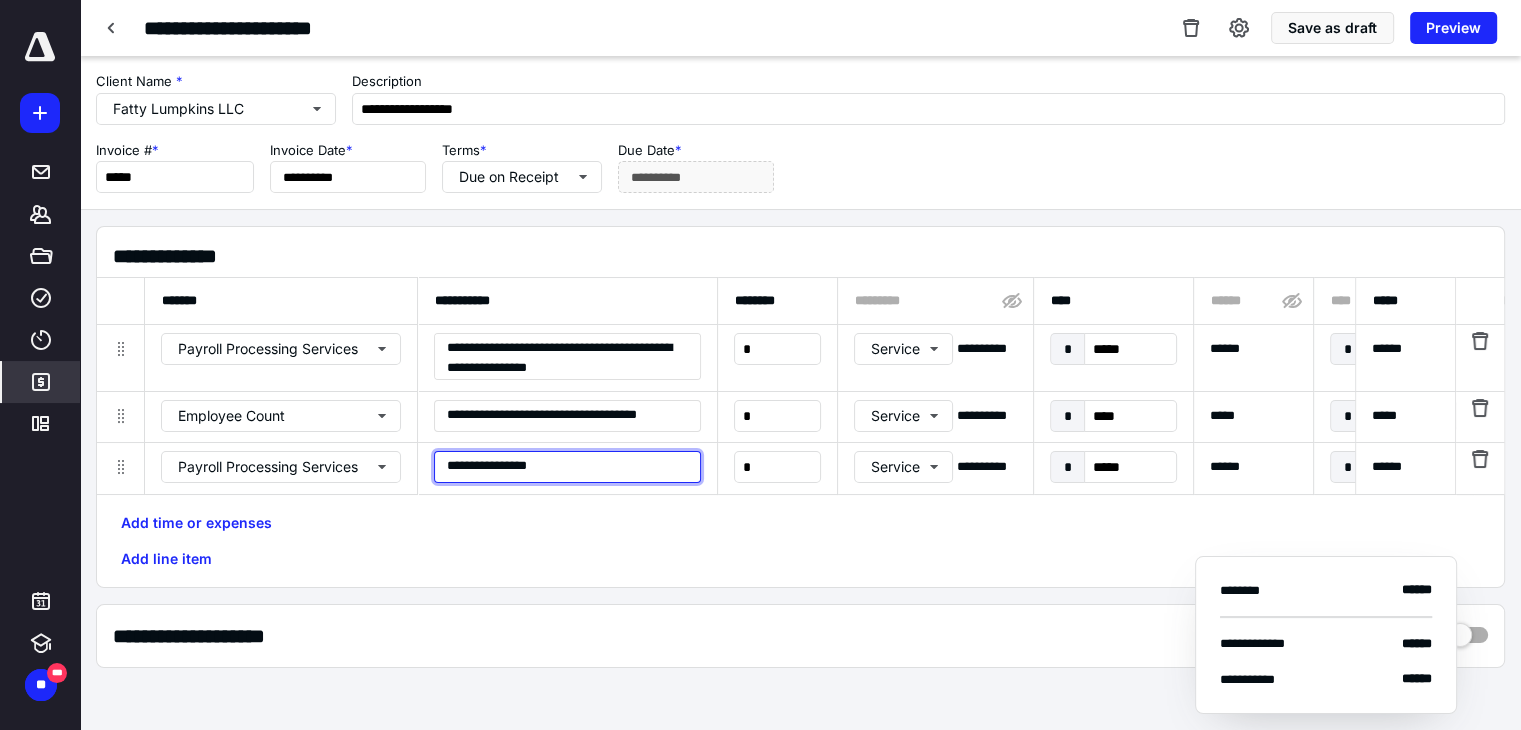 type on "**********" 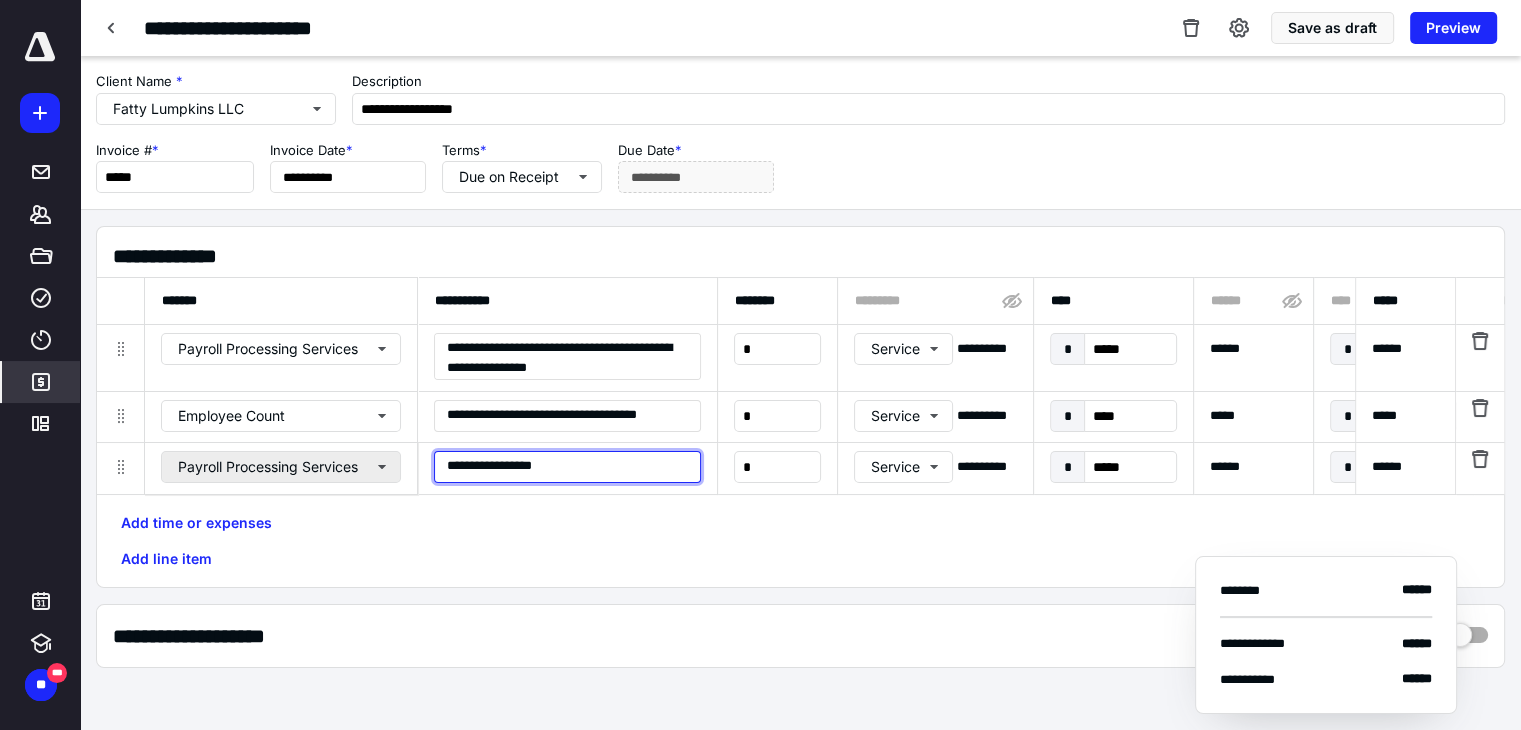 drag, startPoint x: 562, startPoint y: 466, endPoint x: 363, endPoint y: 466, distance: 199 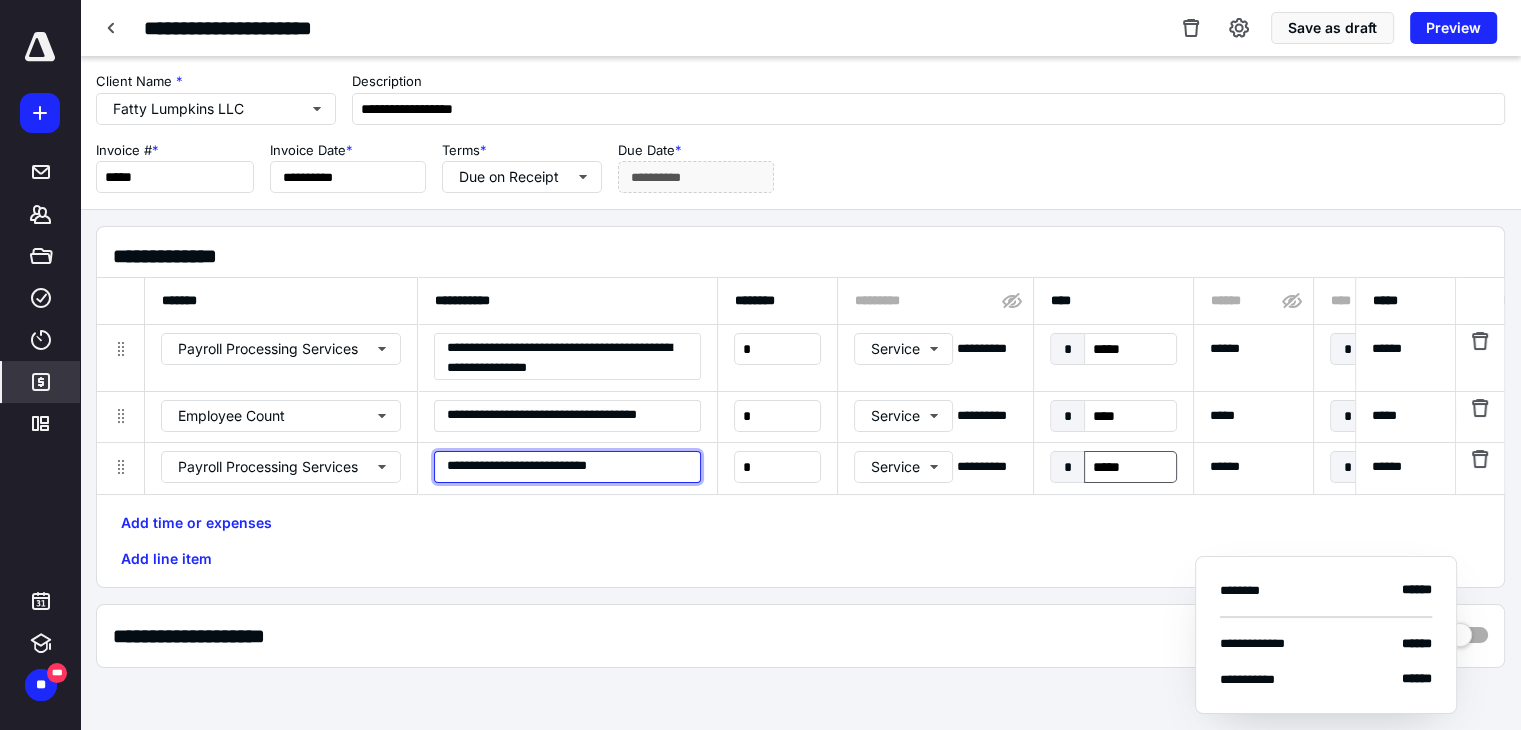 type on "**********" 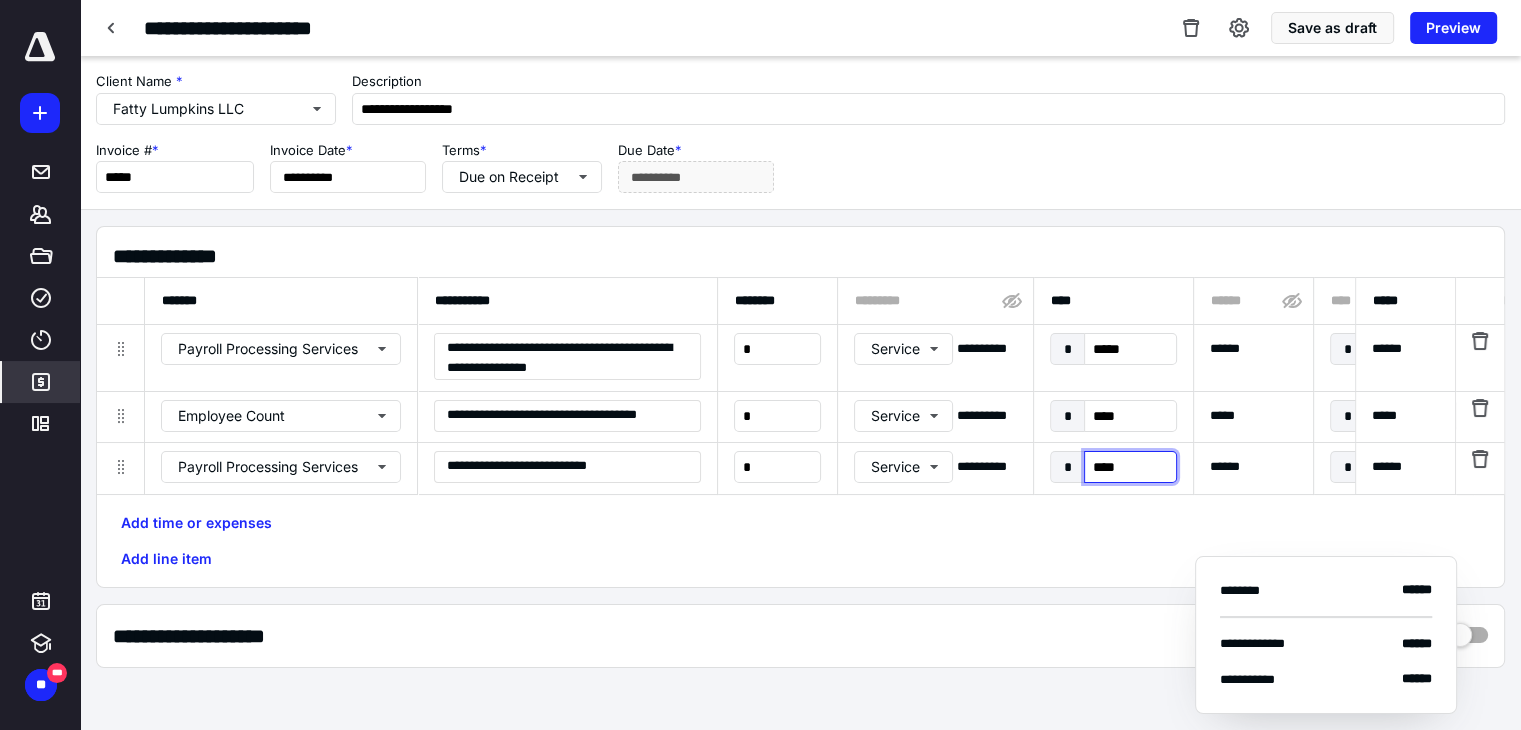 type on "*****" 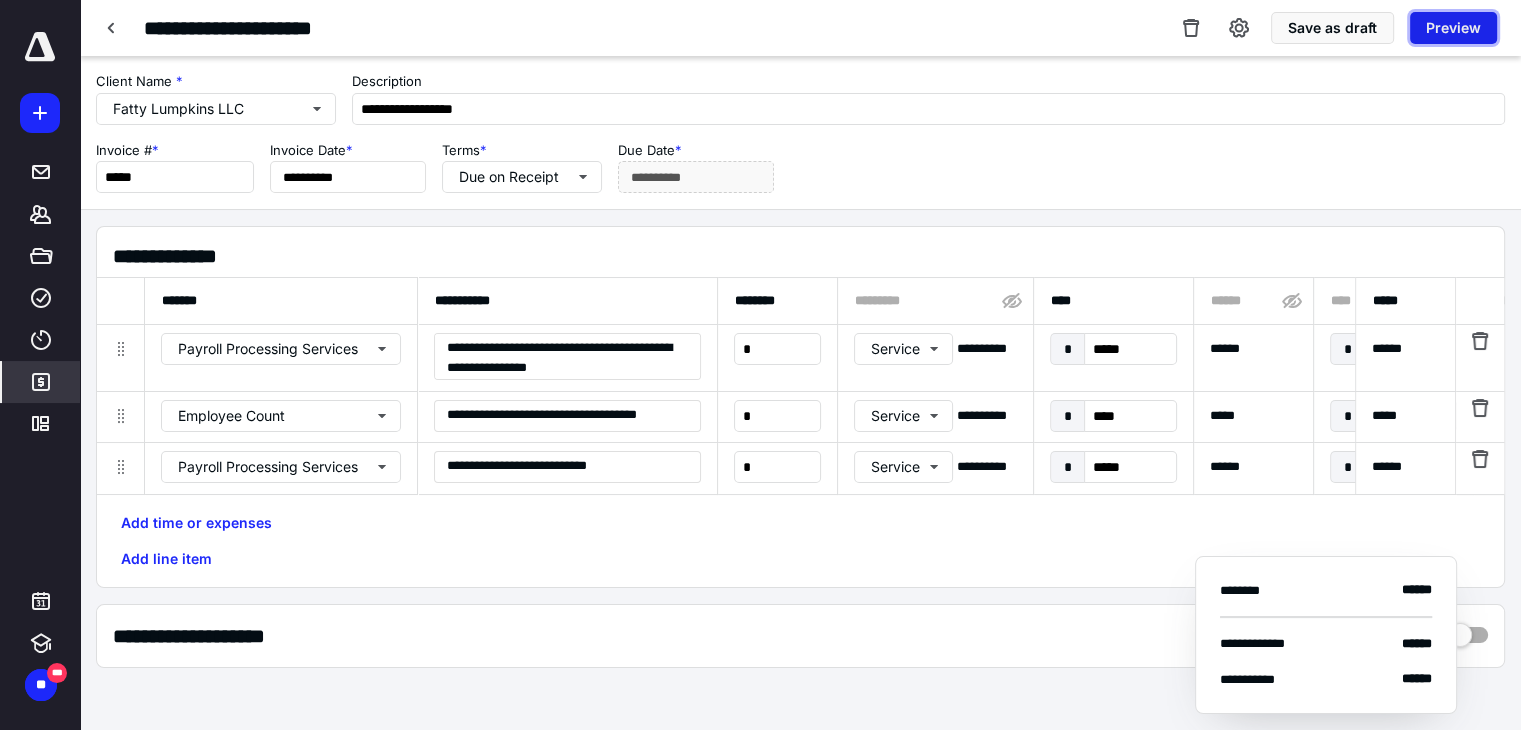 click on "Preview" at bounding box center [1453, 28] 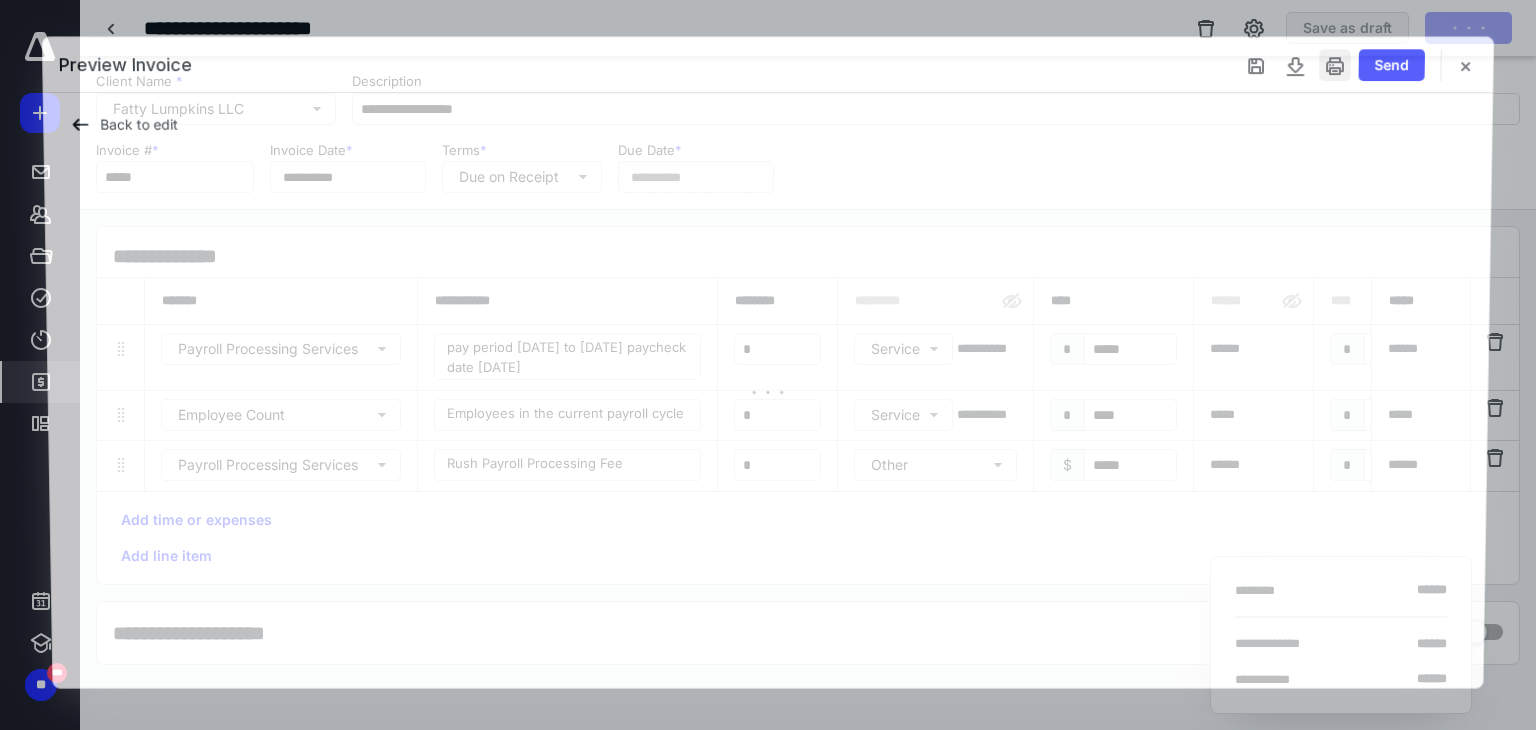 click at bounding box center (1335, 65) 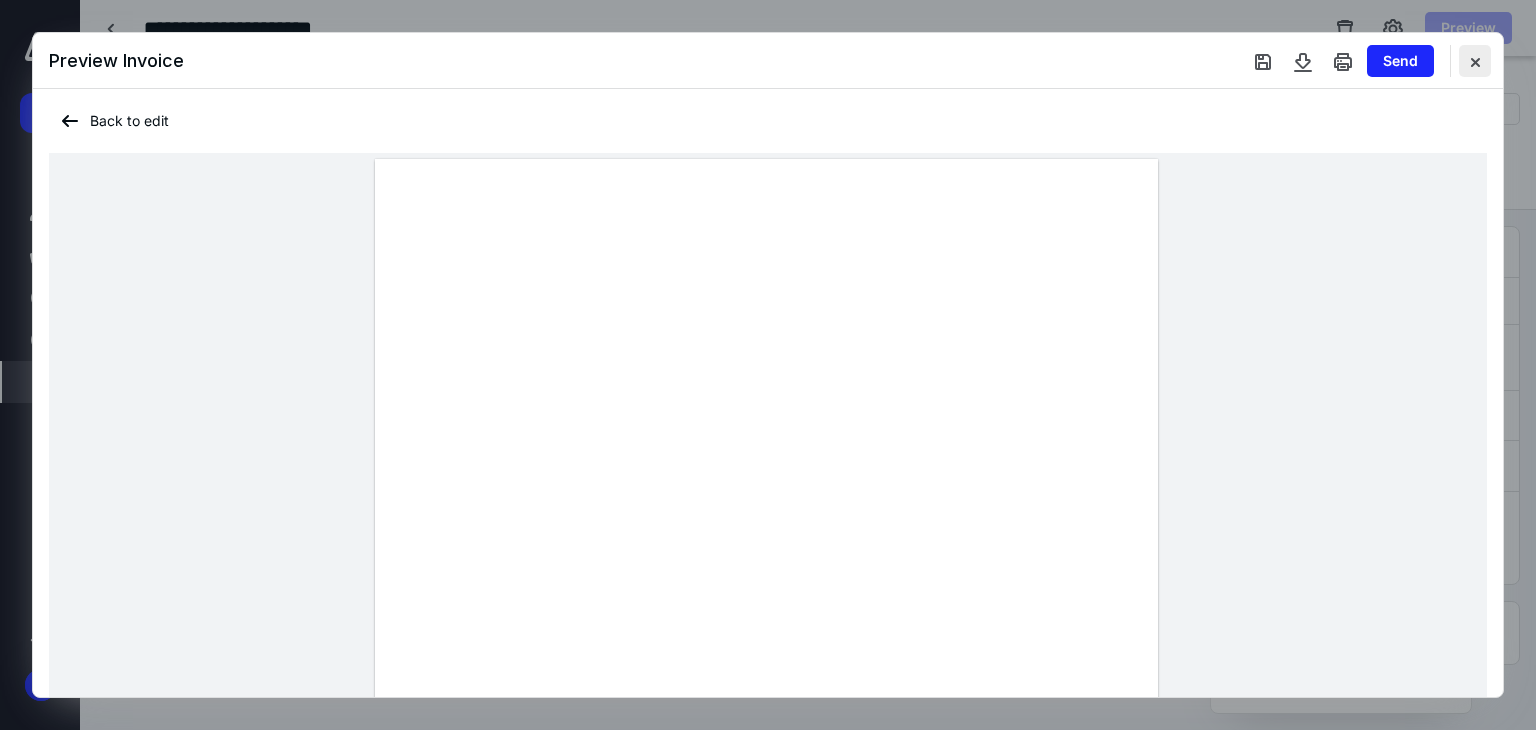 click at bounding box center (1475, 61) 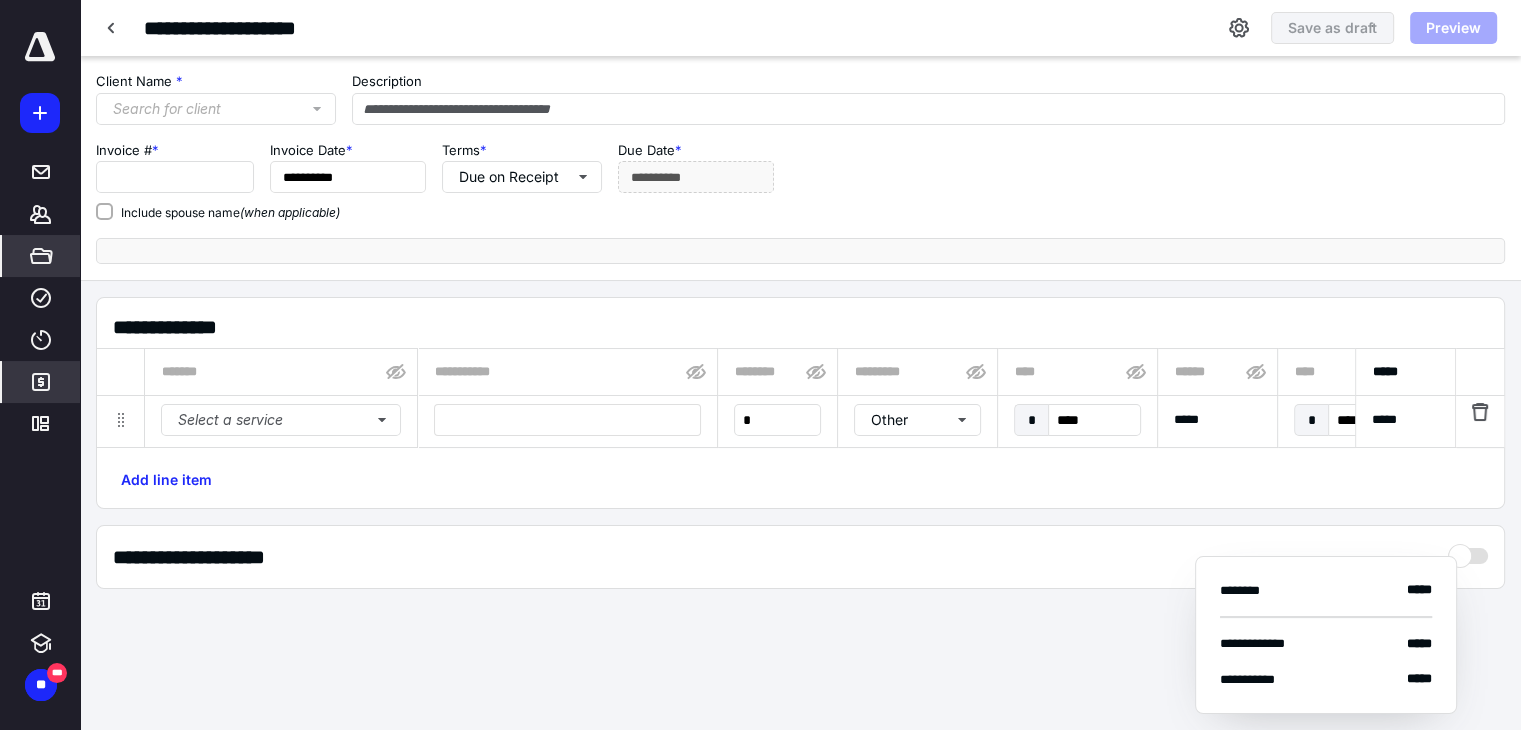 type on "**********" 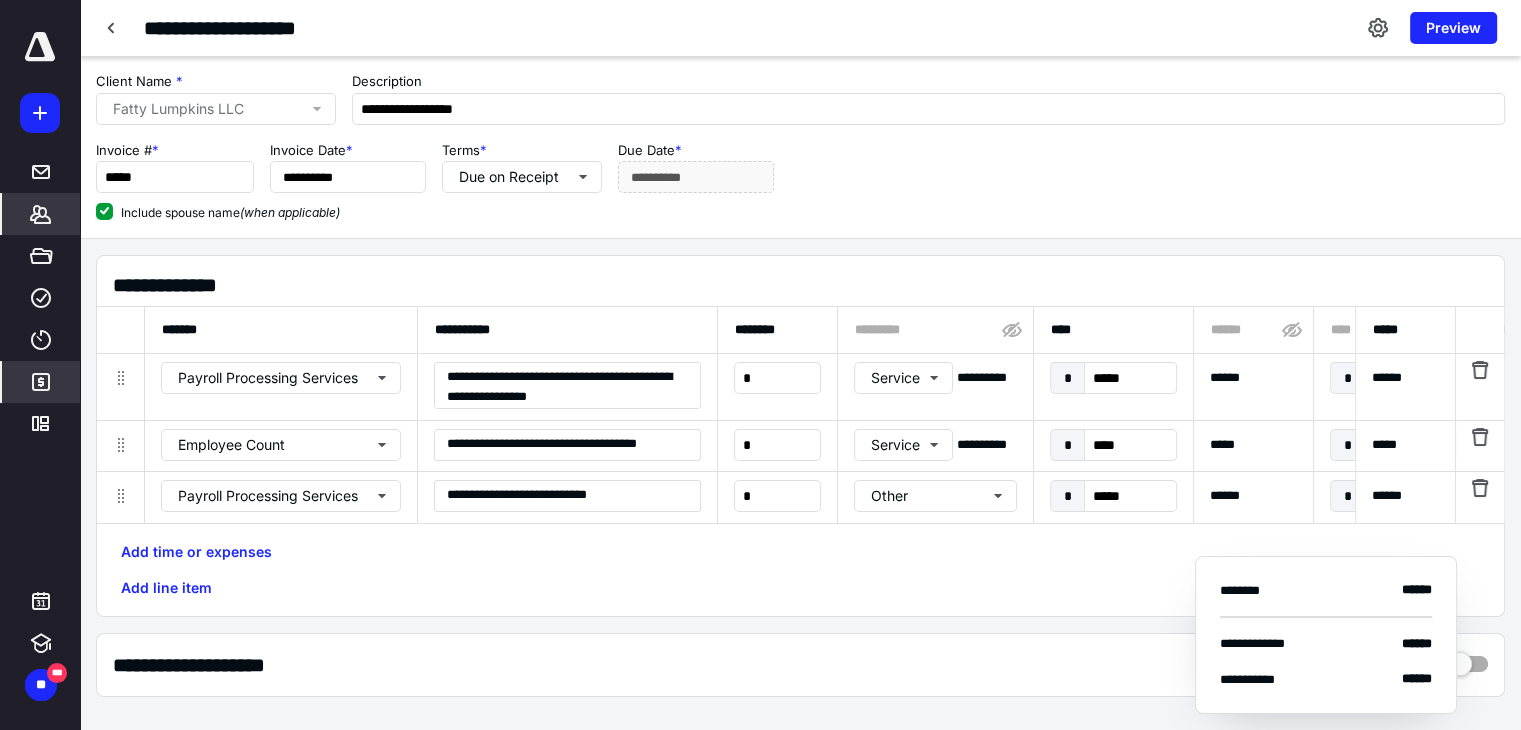 click 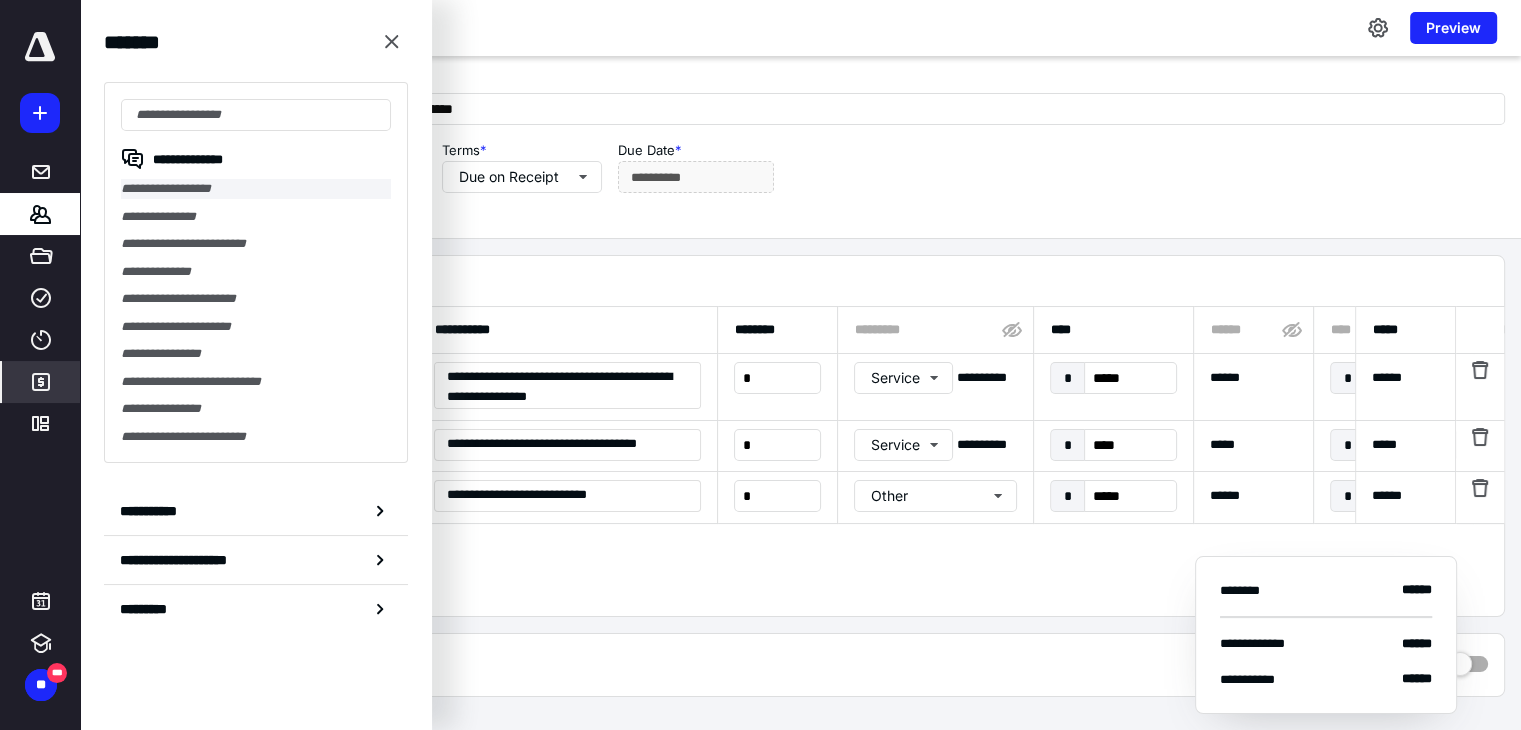 click on "**********" at bounding box center [256, 189] 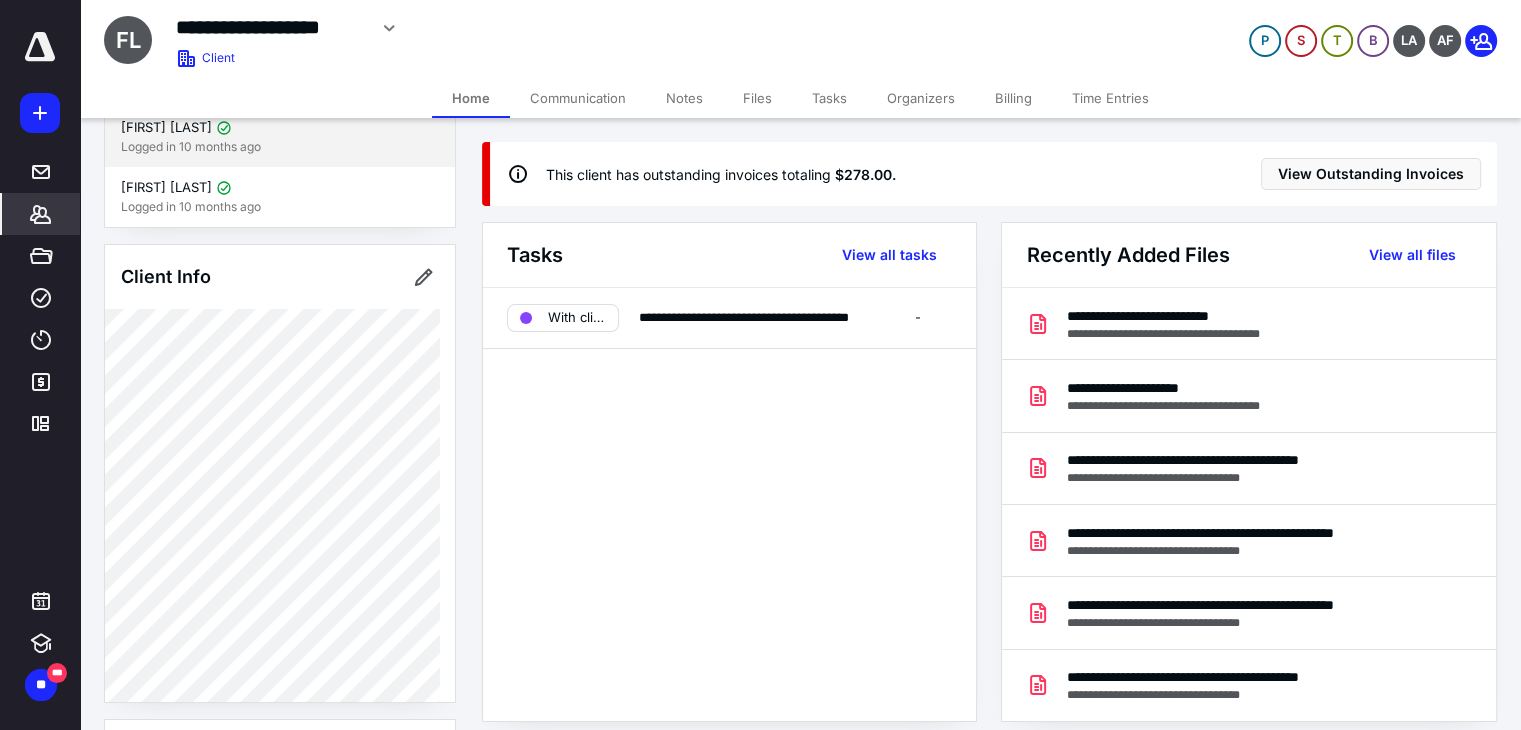 scroll, scrollTop: 200, scrollLeft: 0, axis: vertical 